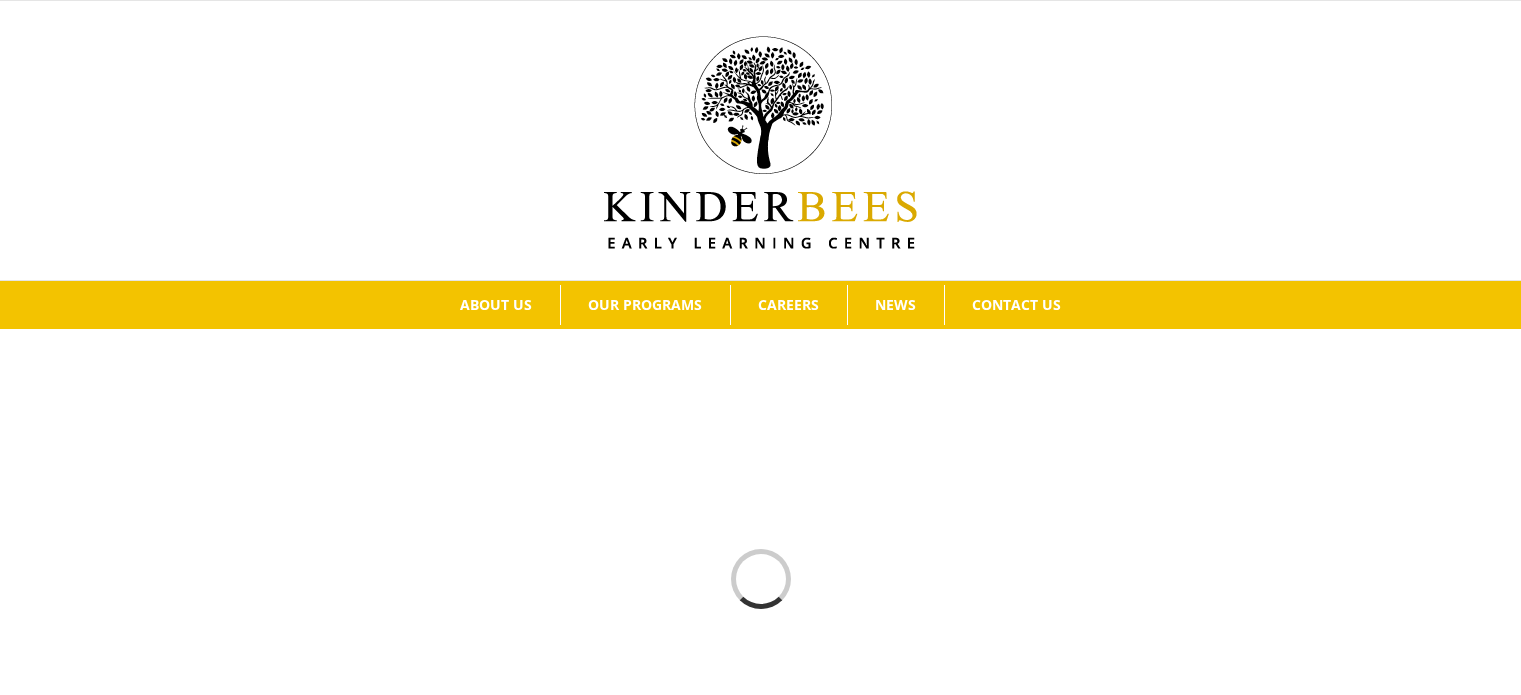 scroll, scrollTop: 0, scrollLeft: 0, axis: both 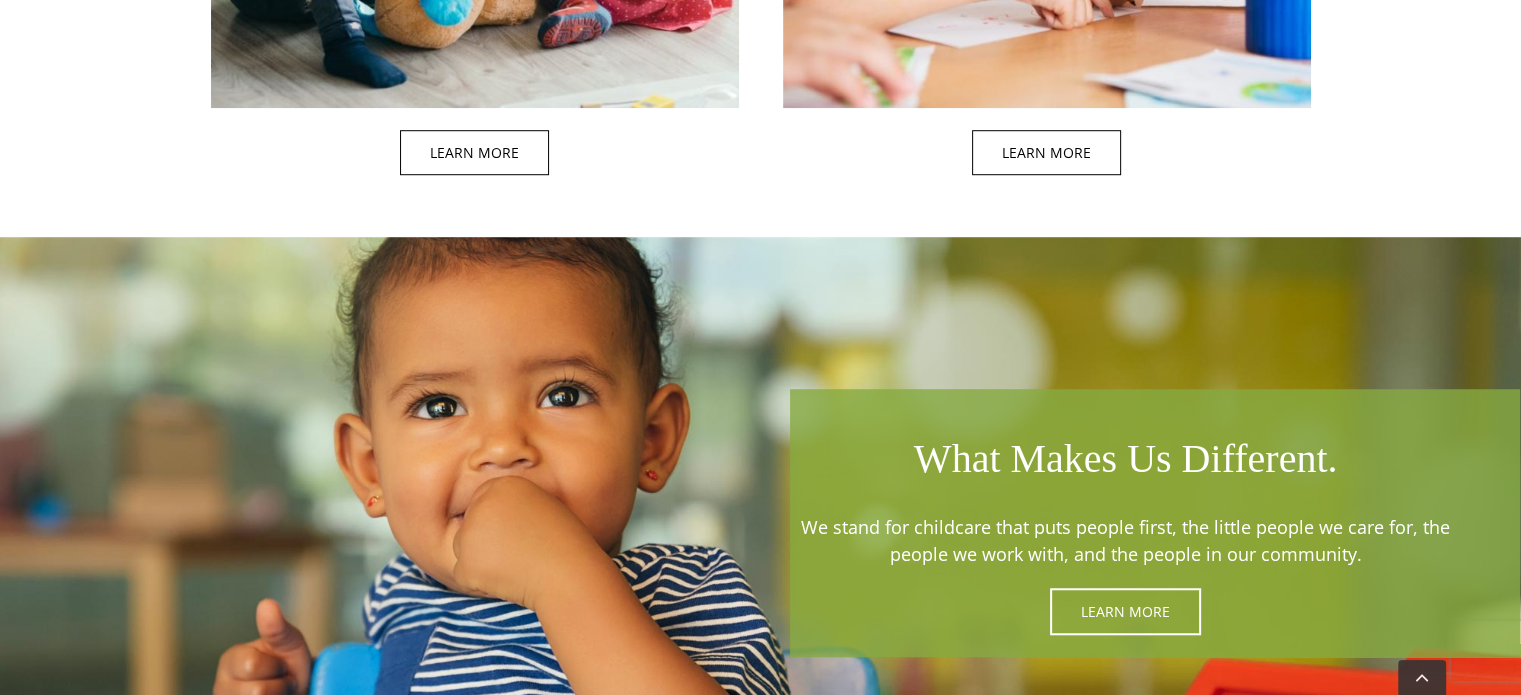 click at bounding box center (496, -124) 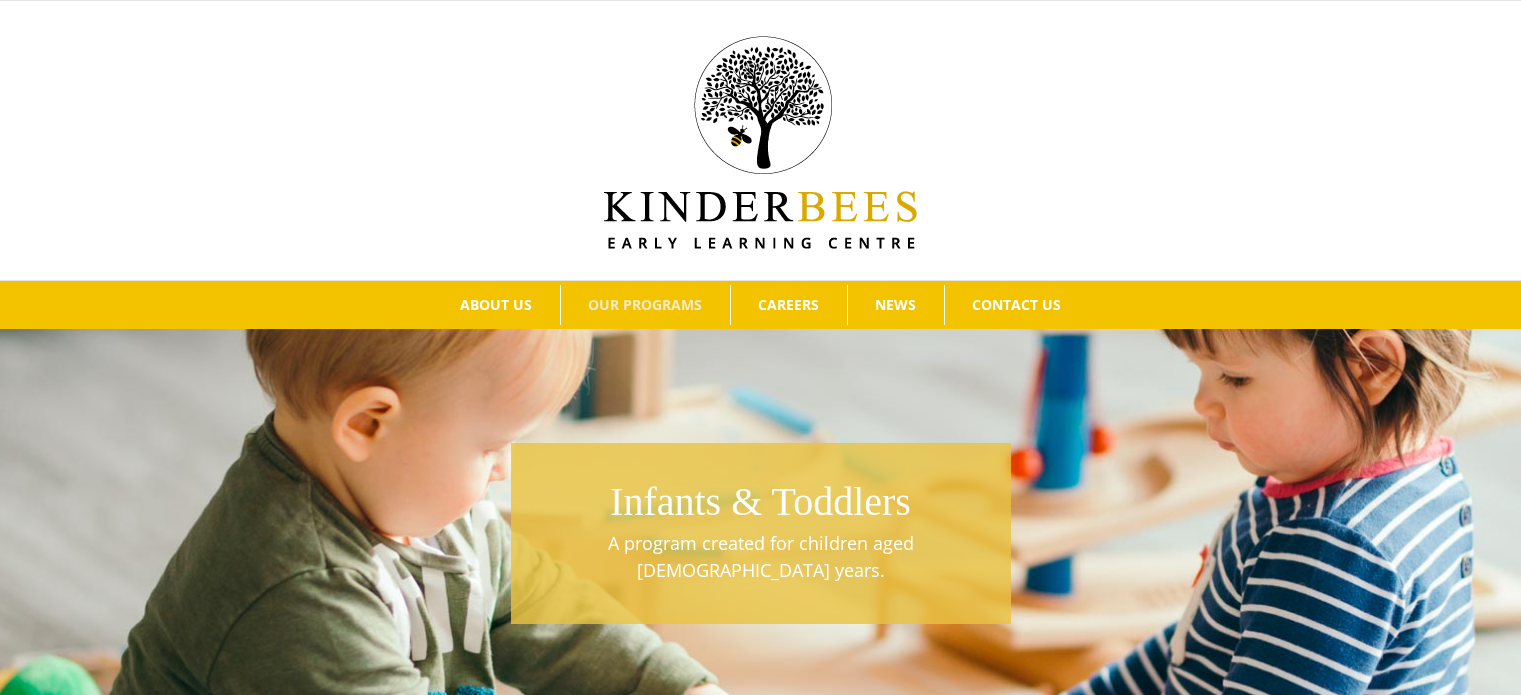 scroll, scrollTop: 0, scrollLeft: 0, axis: both 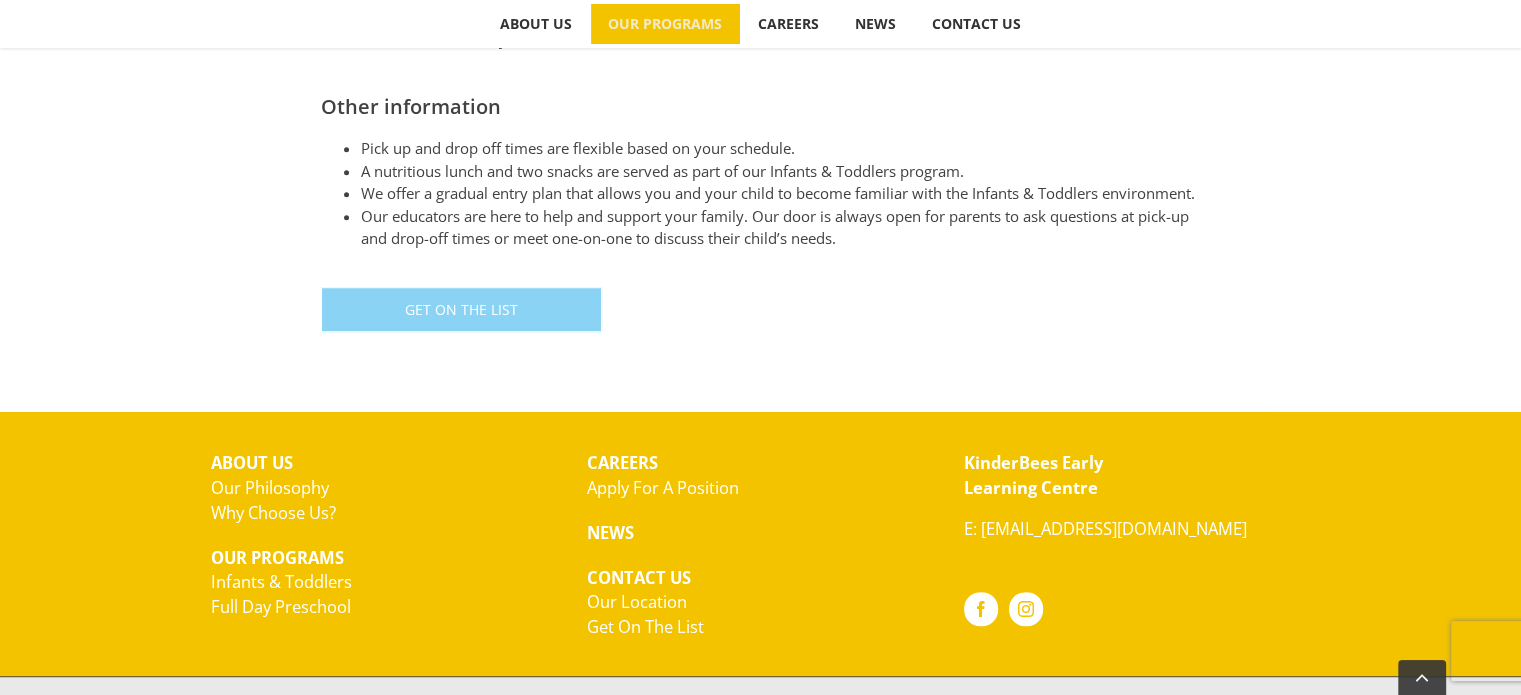 click on "Get On The List" at bounding box center (461, 309) 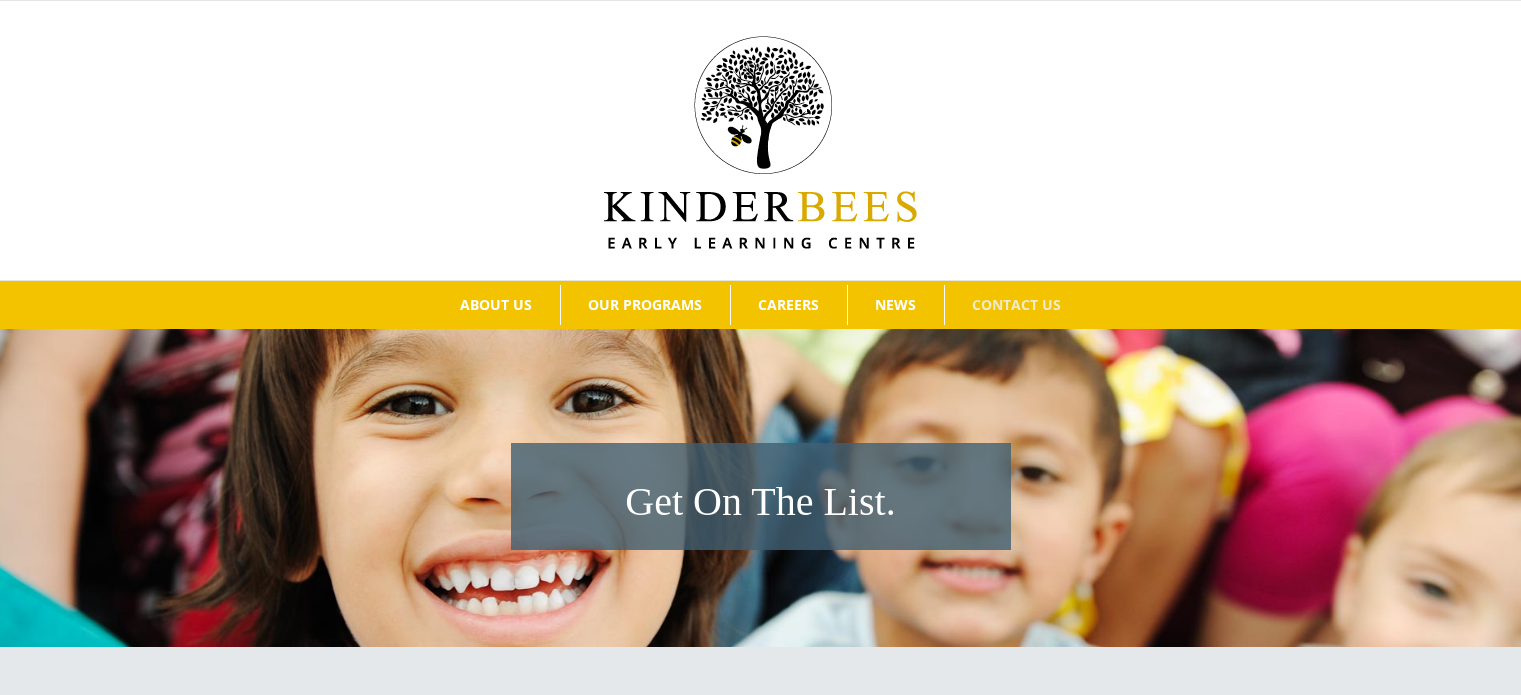 scroll, scrollTop: 0, scrollLeft: 0, axis: both 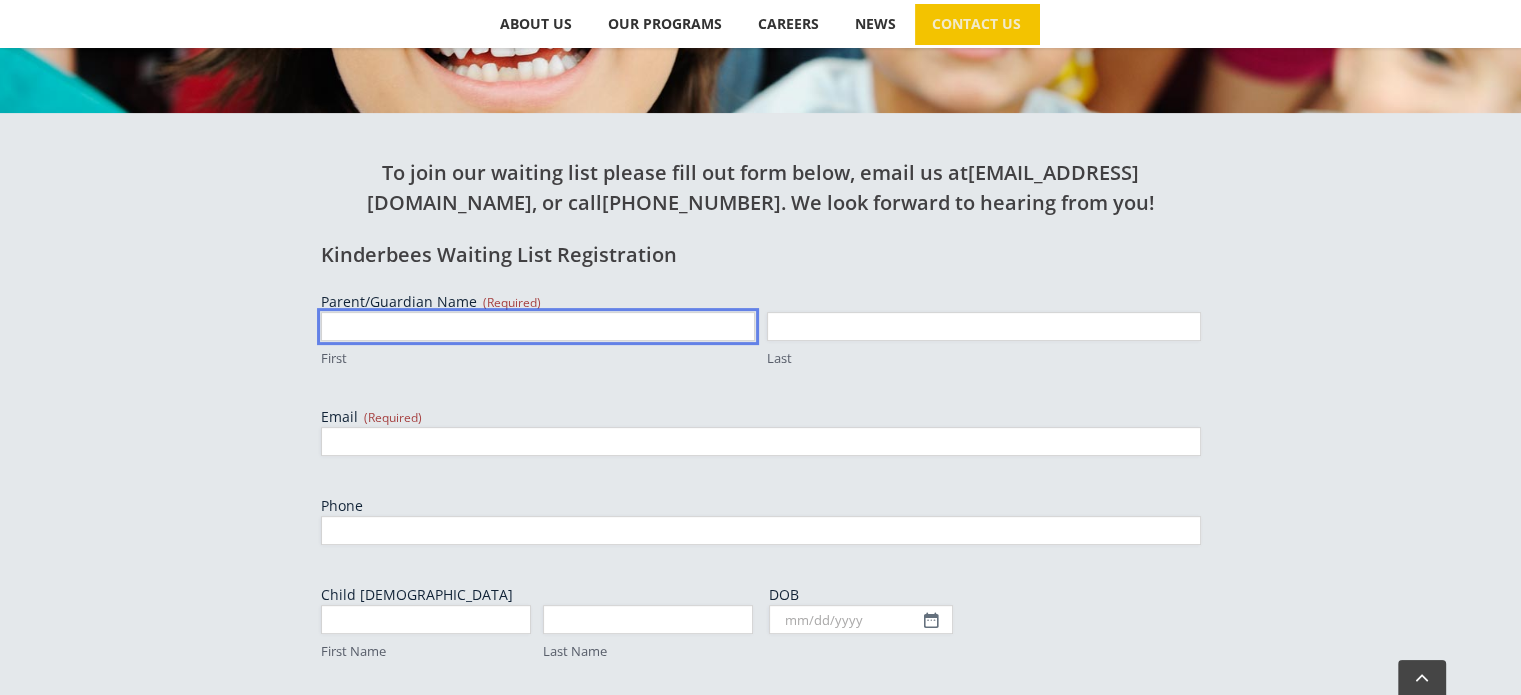 click on "First" at bounding box center [538, 326] 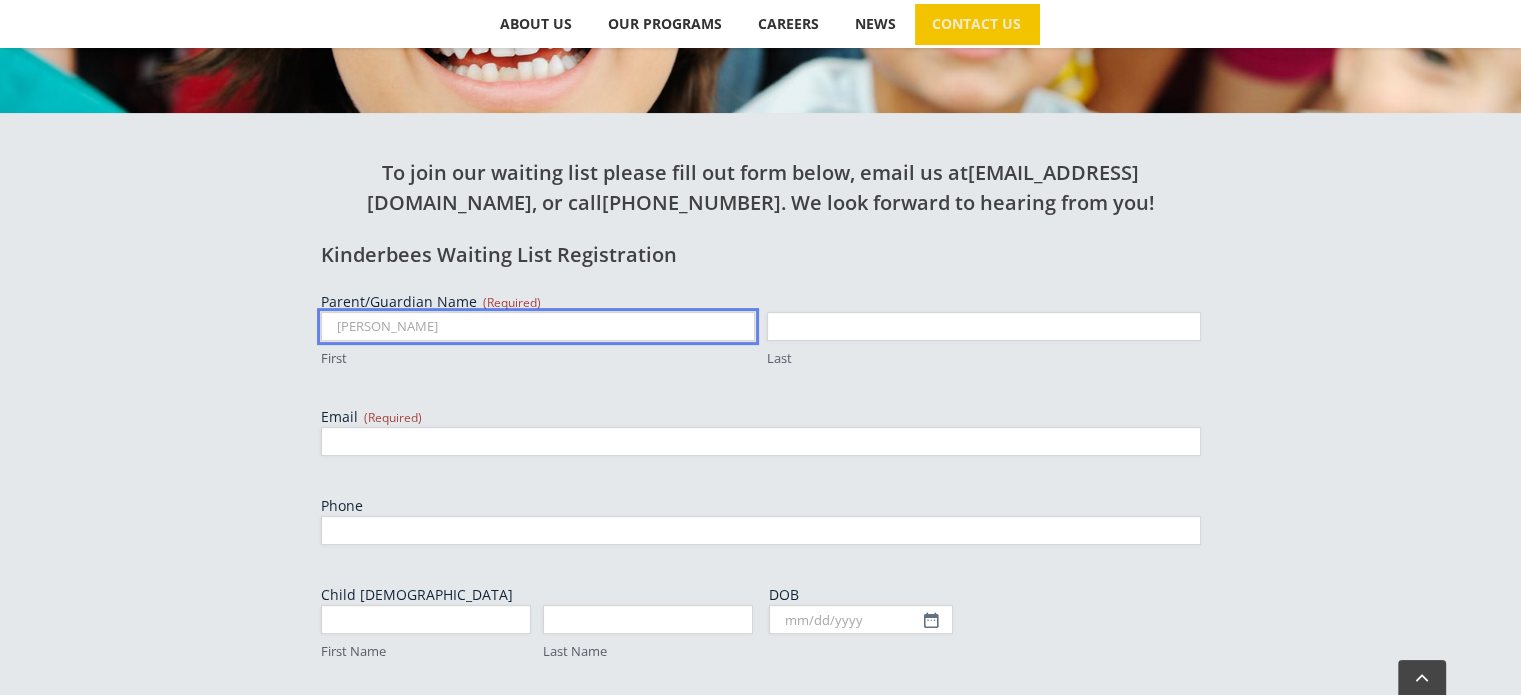 type on "Erin" 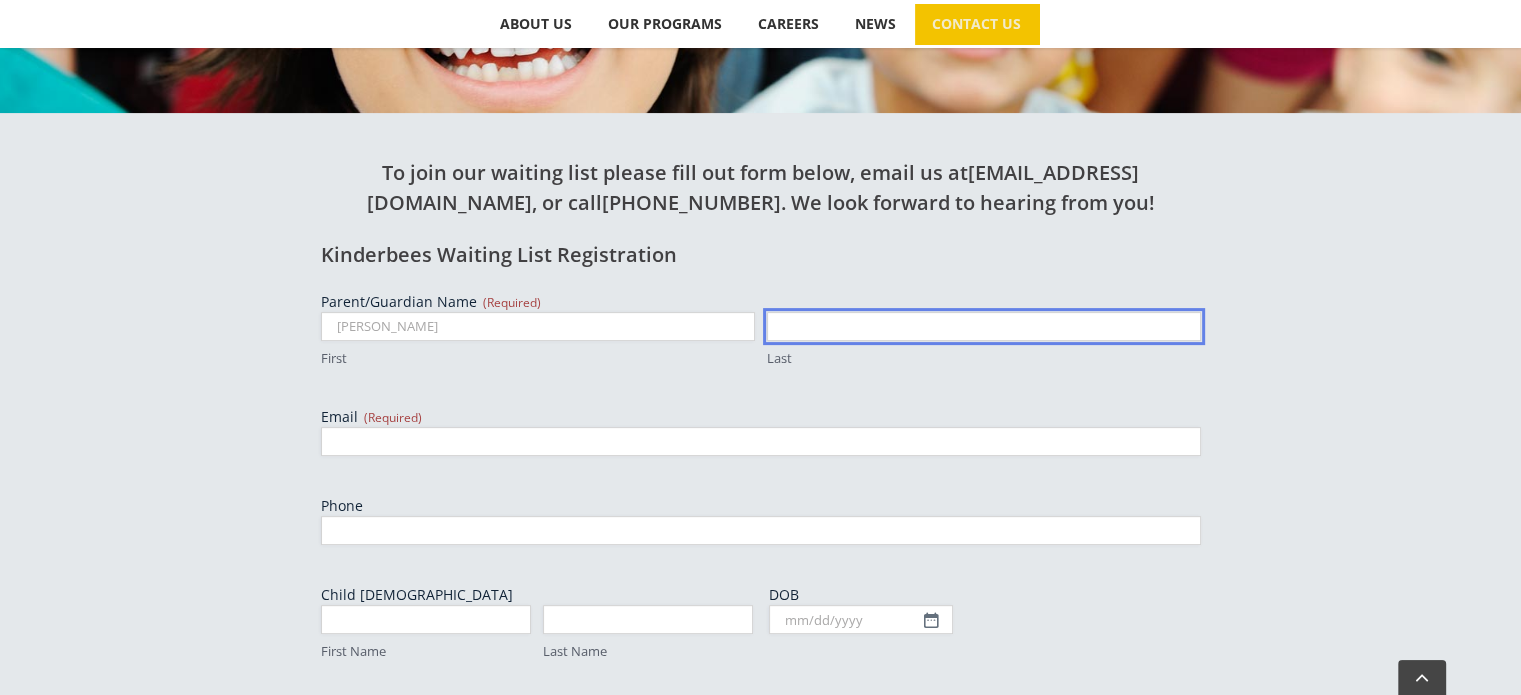 type on "u" 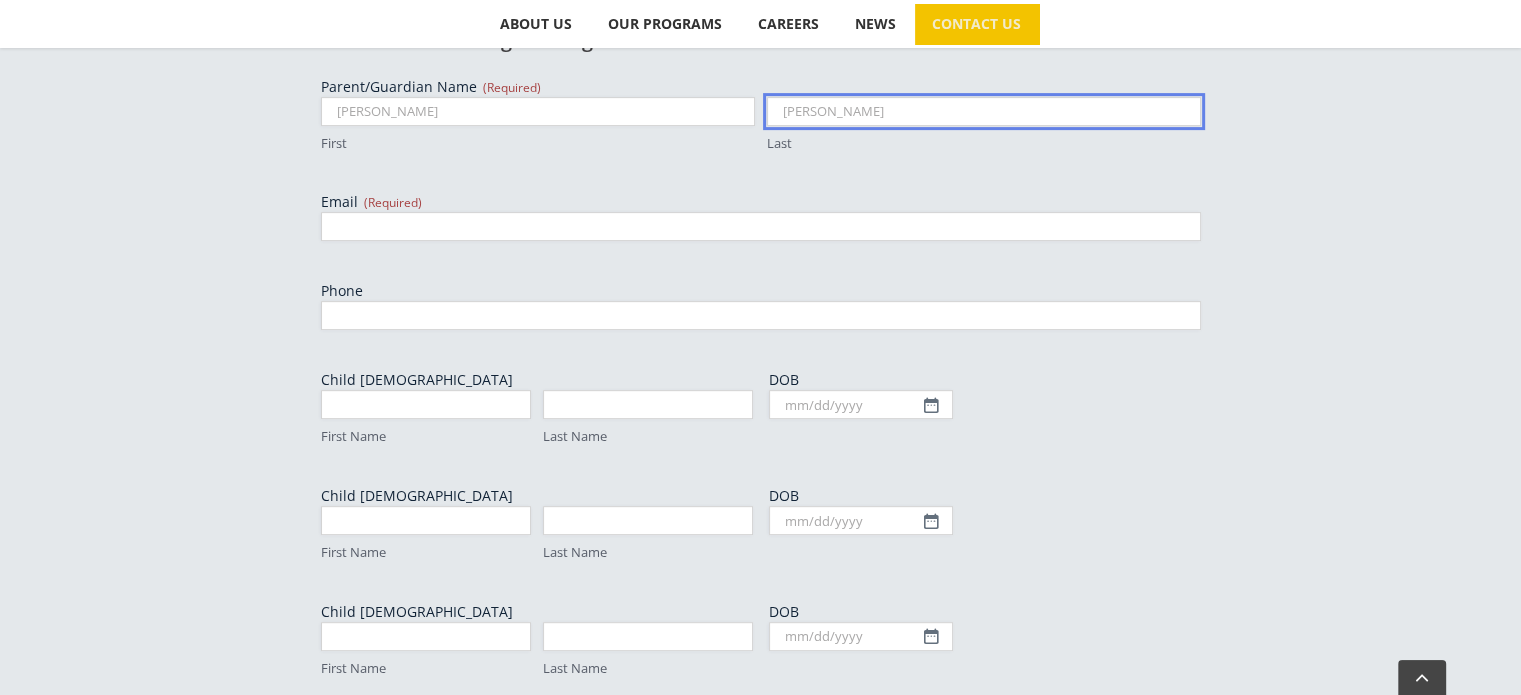 scroll, scrollTop: 751, scrollLeft: 0, axis: vertical 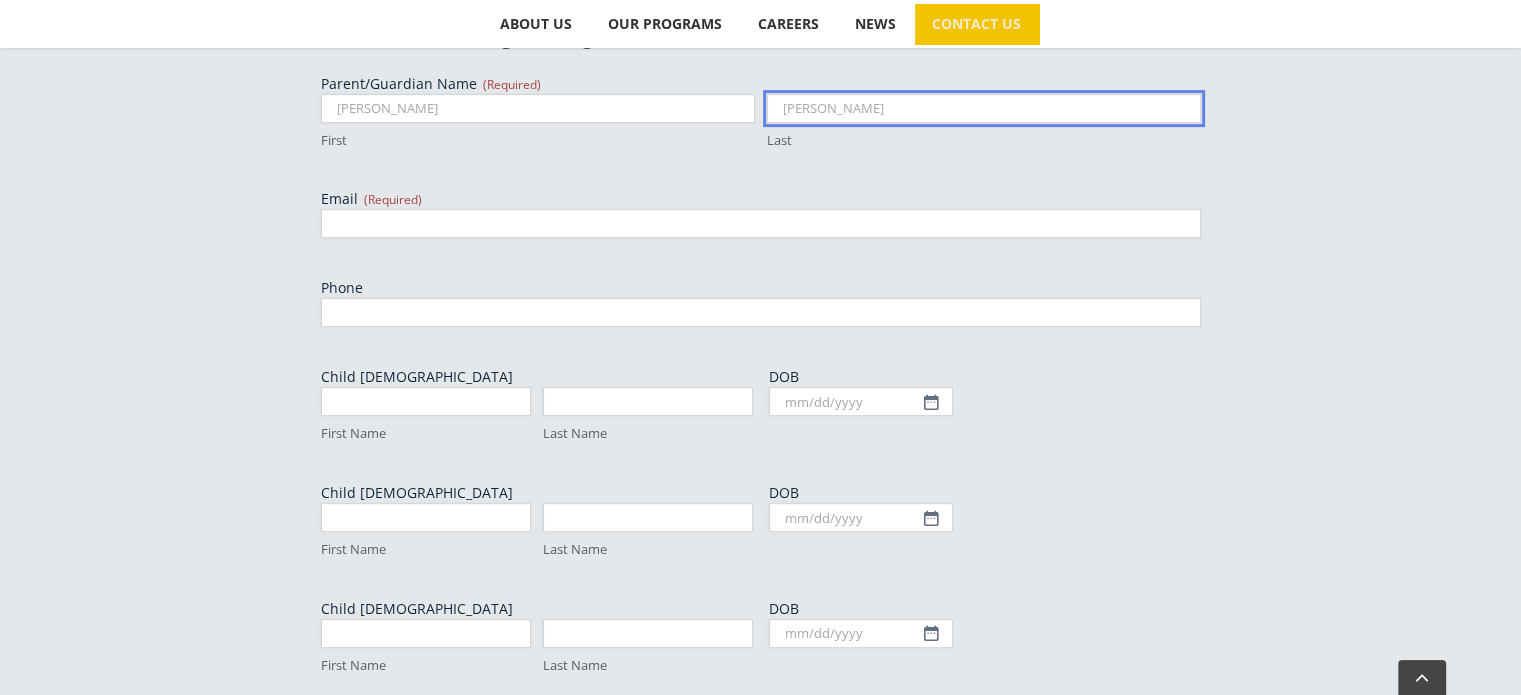 type on "Sunell" 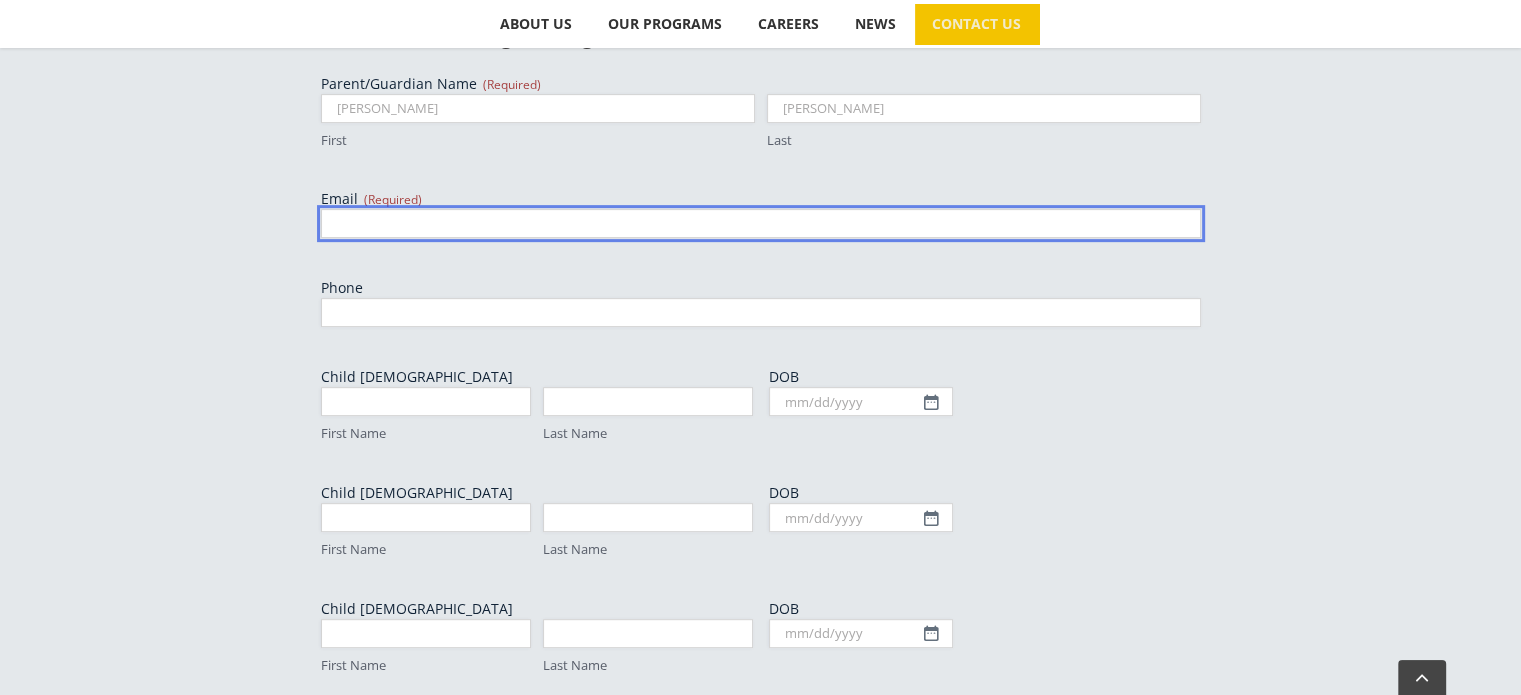 click on "Email (Required)" at bounding box center (761, 223) 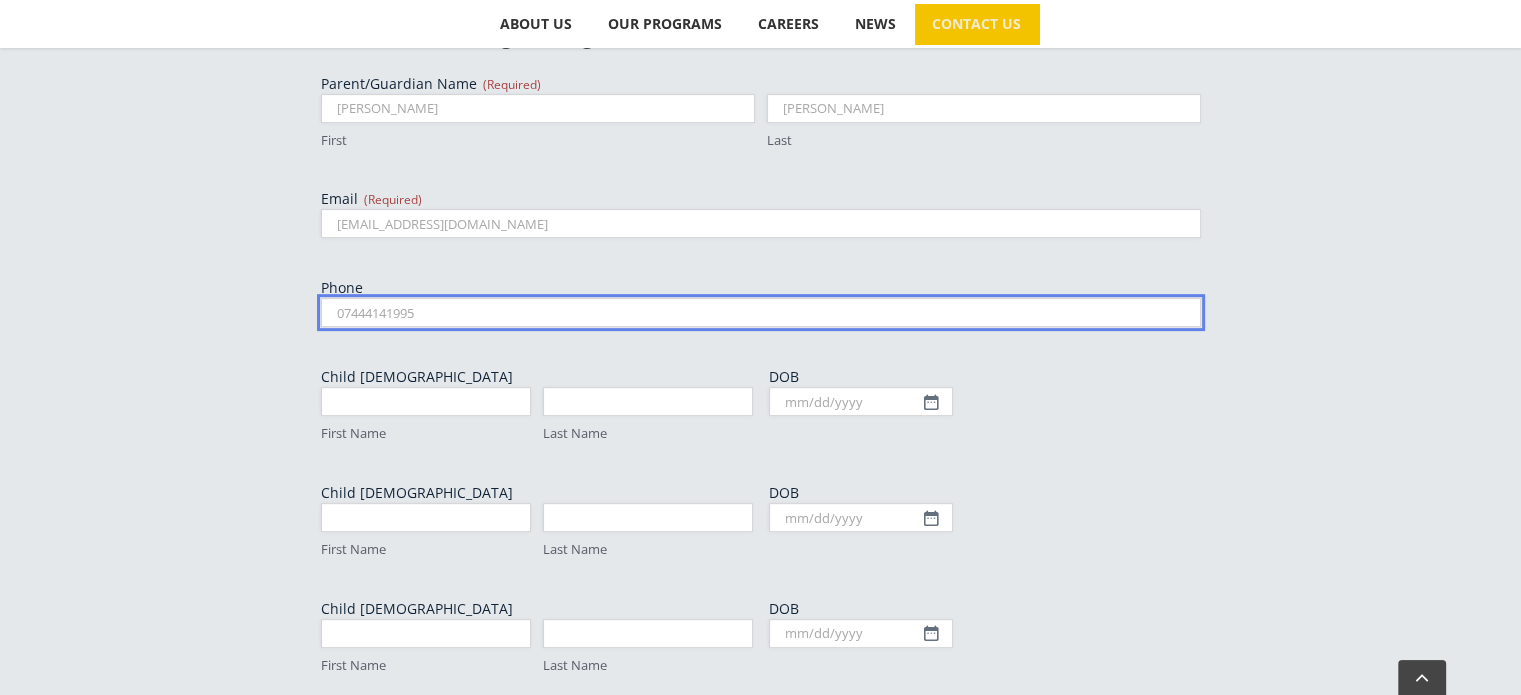 click on "07444141995" at bounding box center [761, 312] 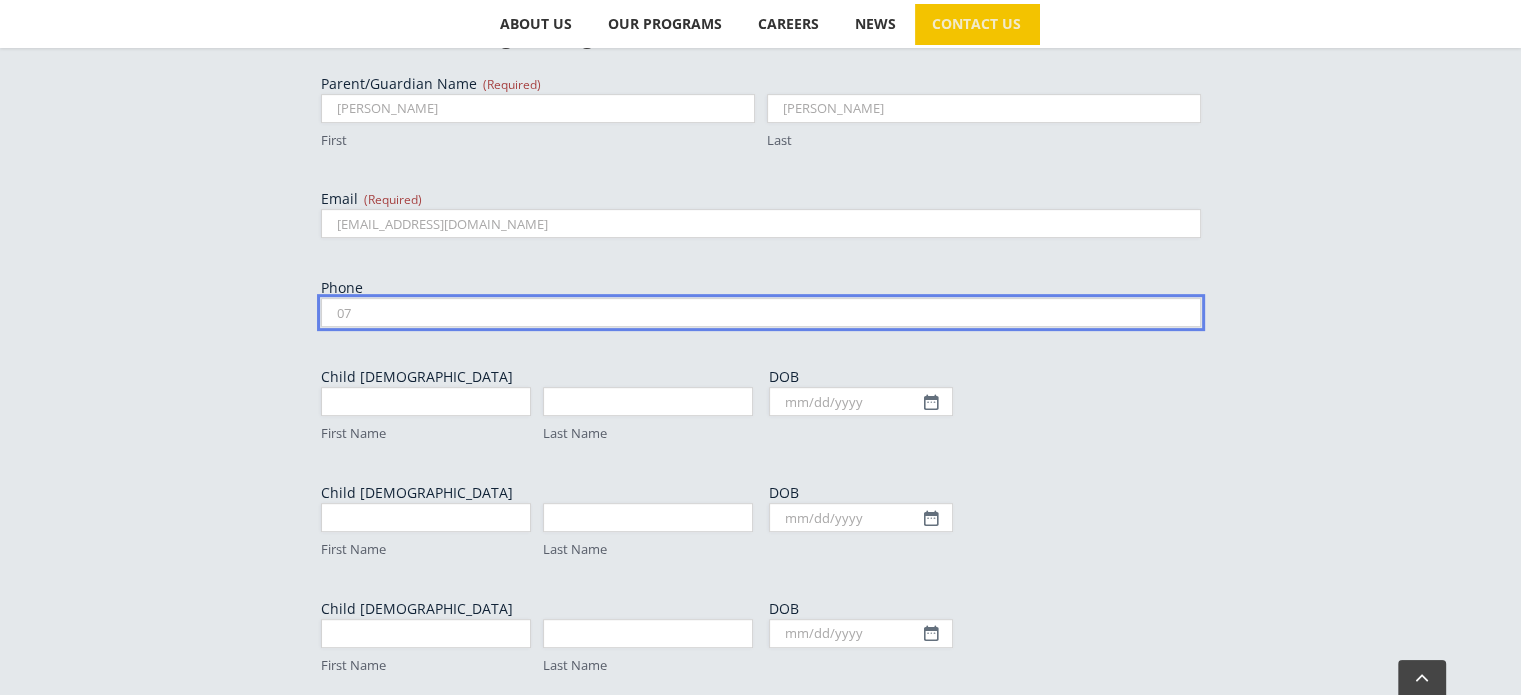 type on "0" 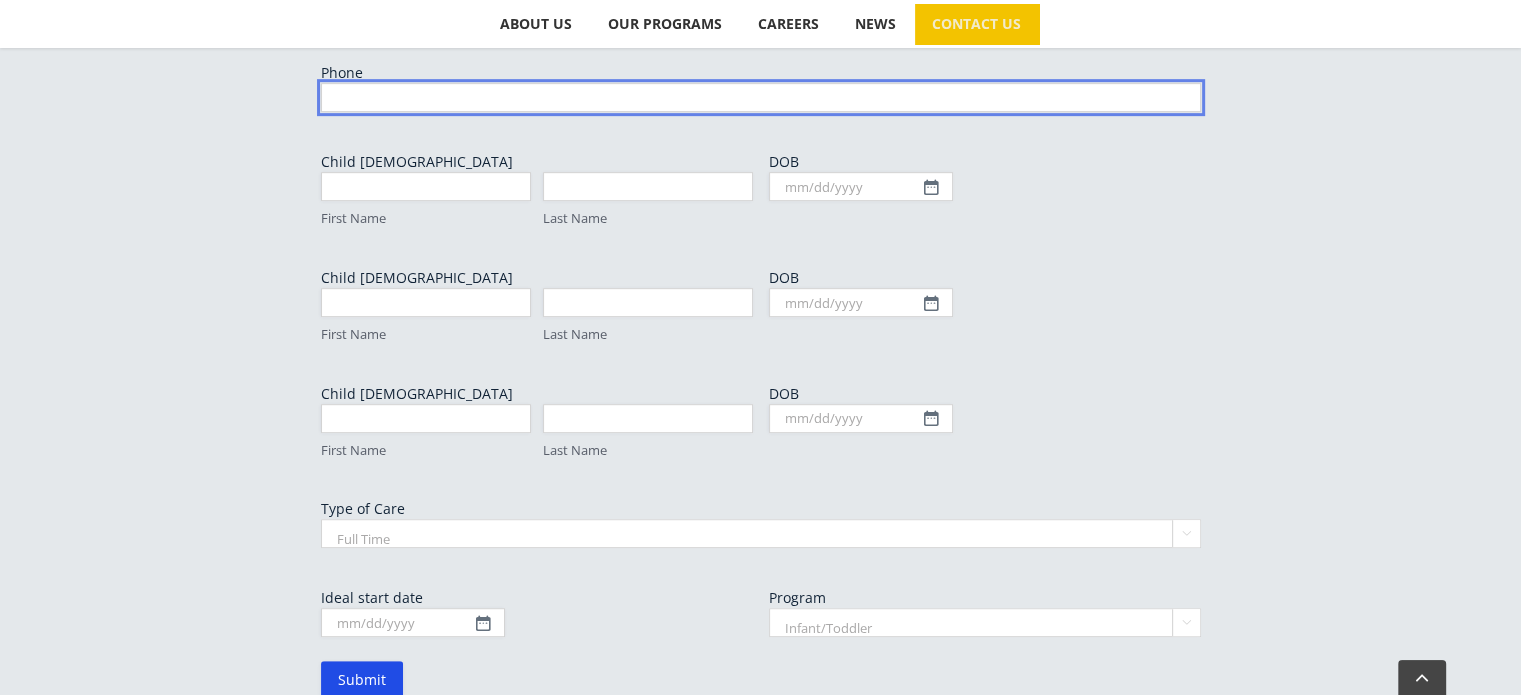 scroll, scrollTop: 967, scrollLeft: 0, axis: vertical 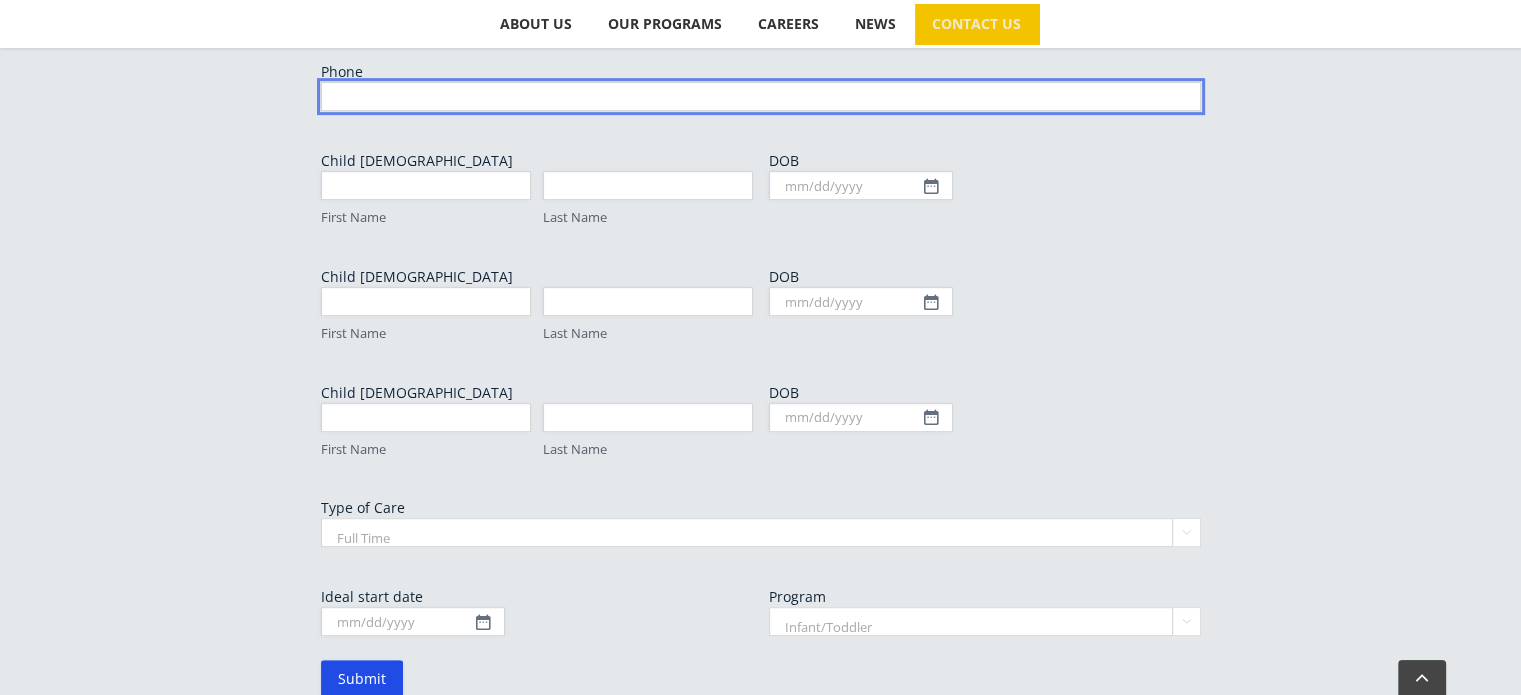 type 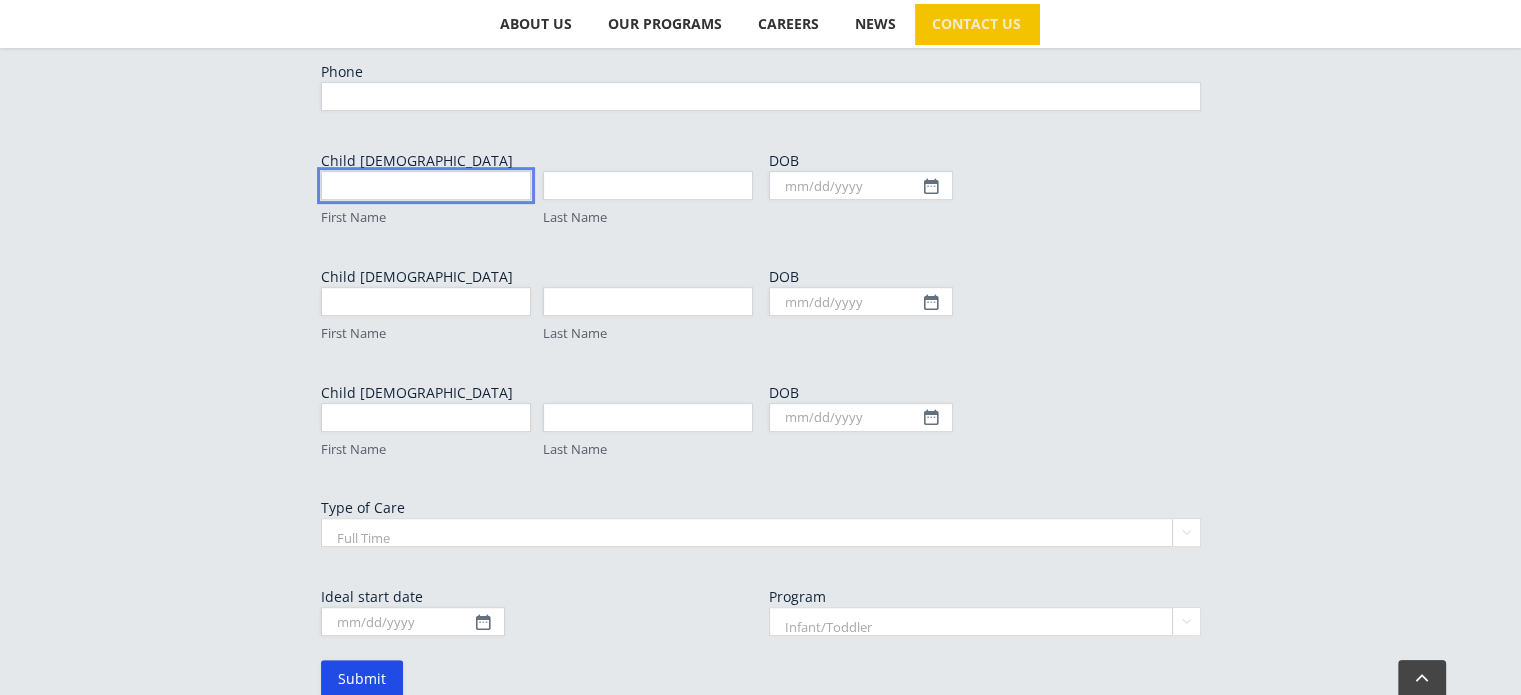 click on "First Name" at bounding box center [426, 185] 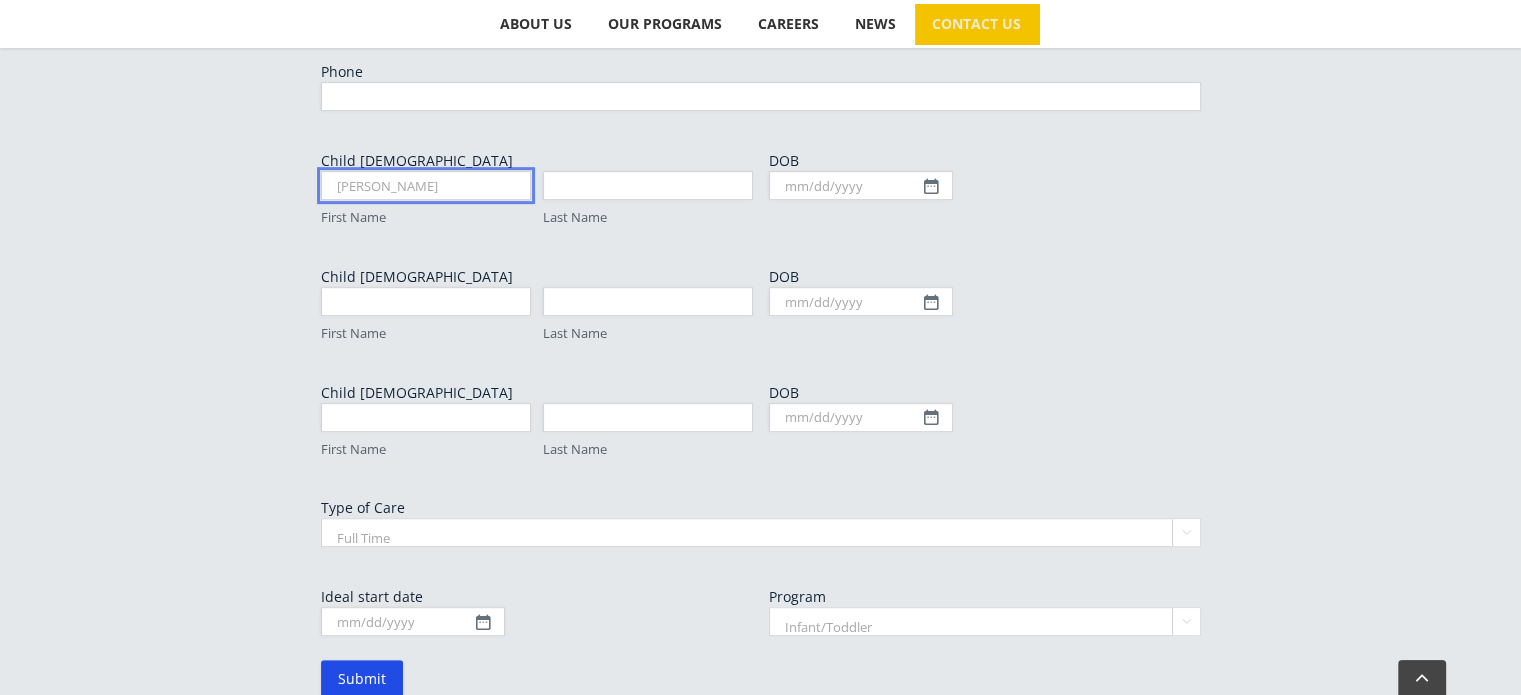 type on "Hudson" 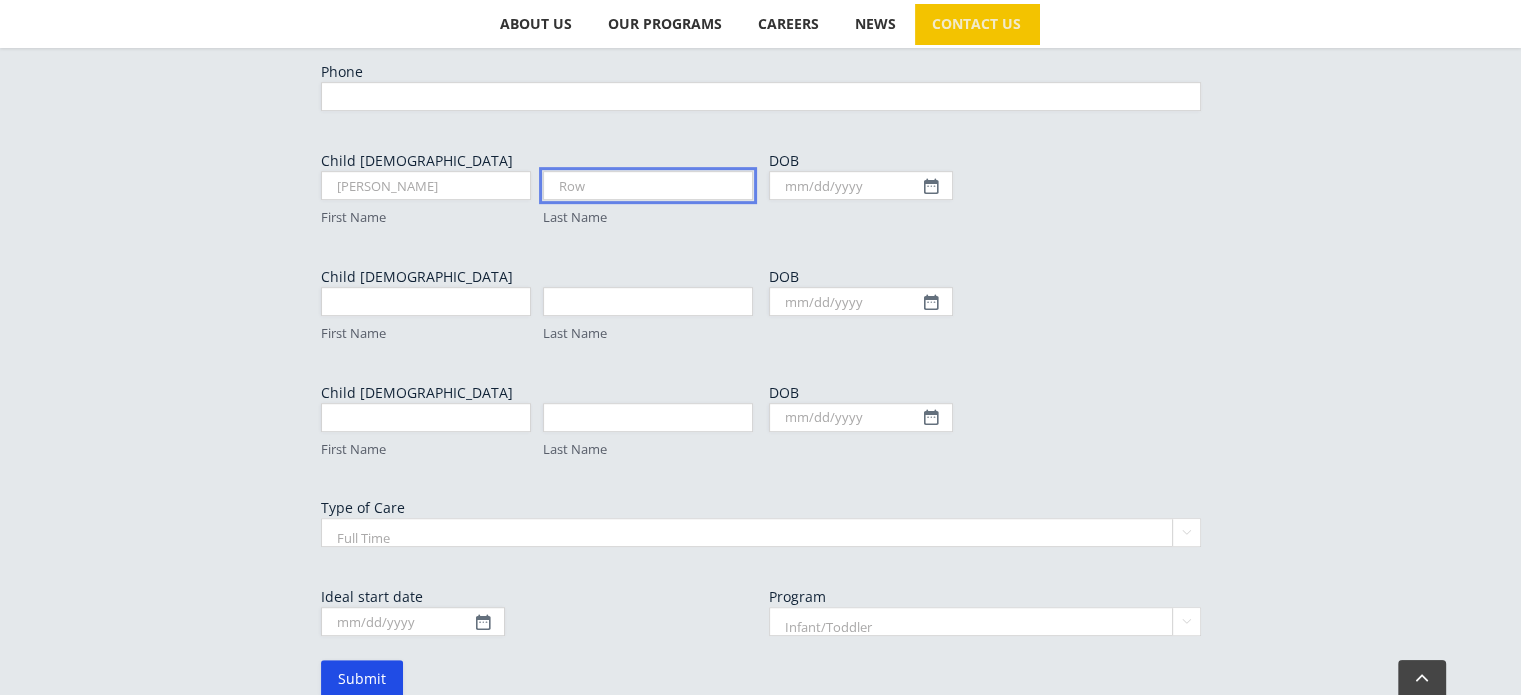 type on "Row" 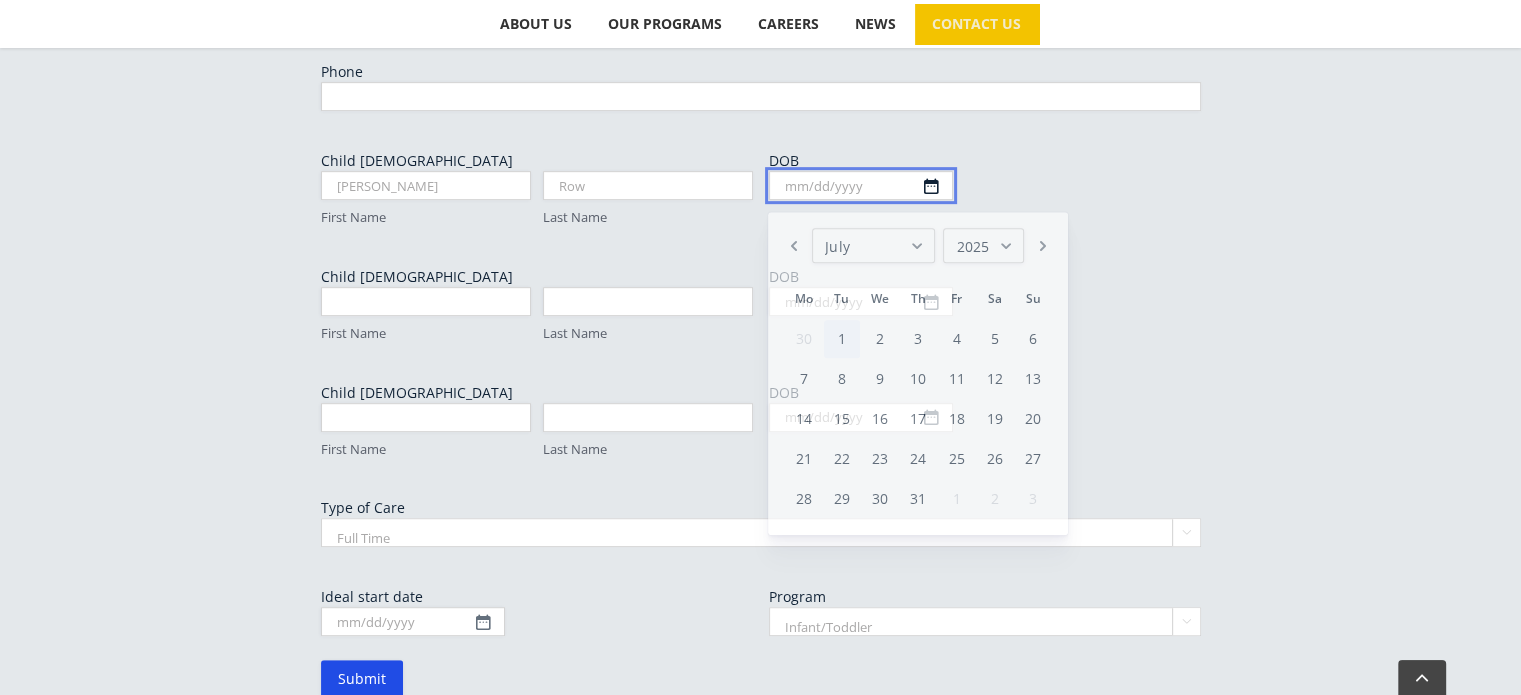 click on "DOB" at bounding box center (861, 185) 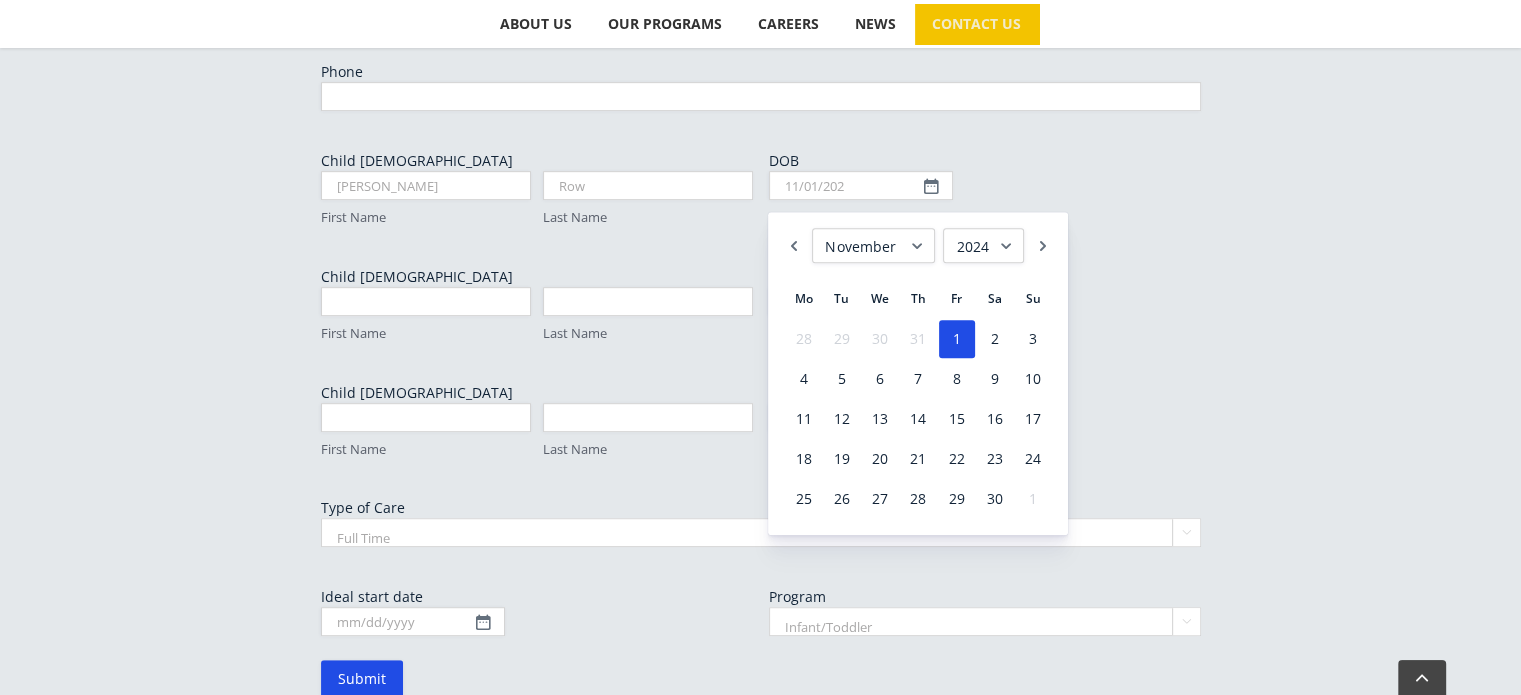 click on "January February March April May June July August September October November December" at bounding box center [873, 245] 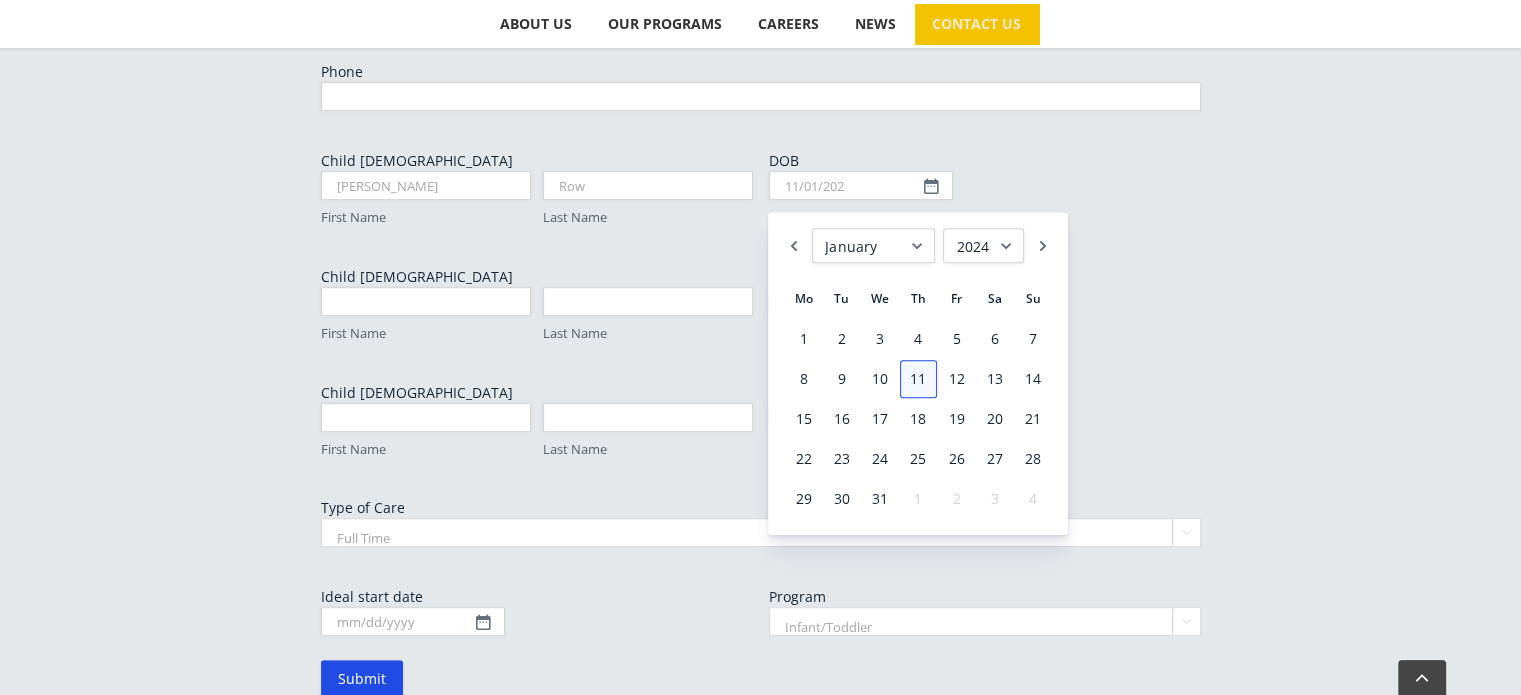 click on "11" at bounding box center [918, 379] 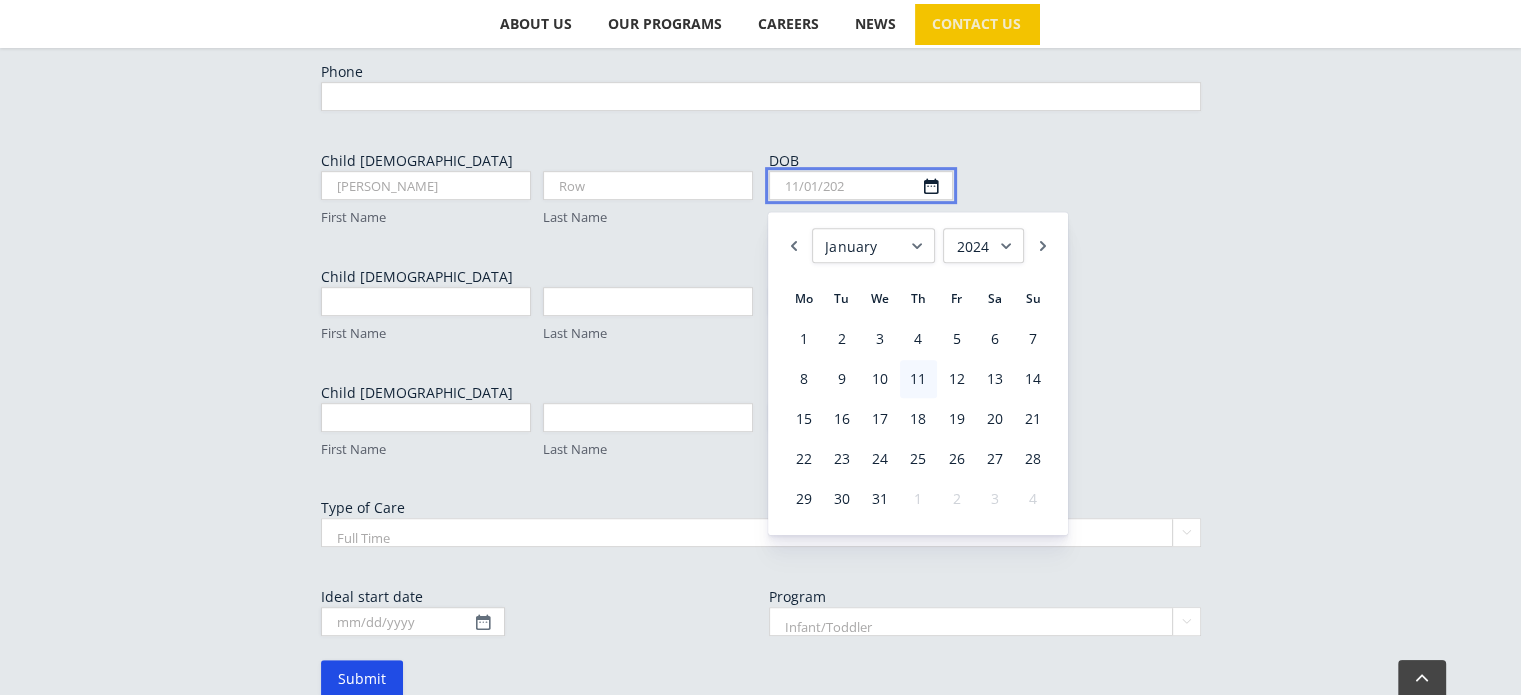 type on "01/11/2024" 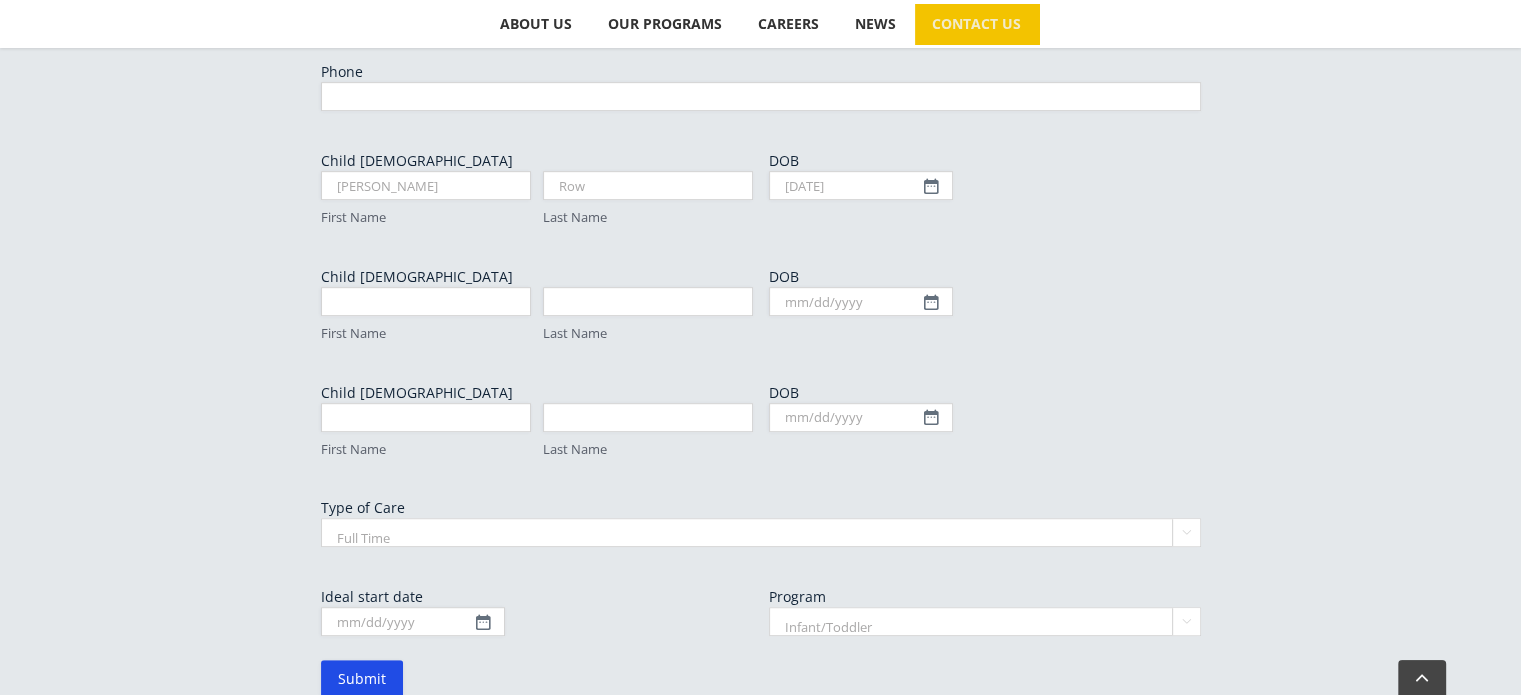 click on "DOB" at bounding box center [985, 277] 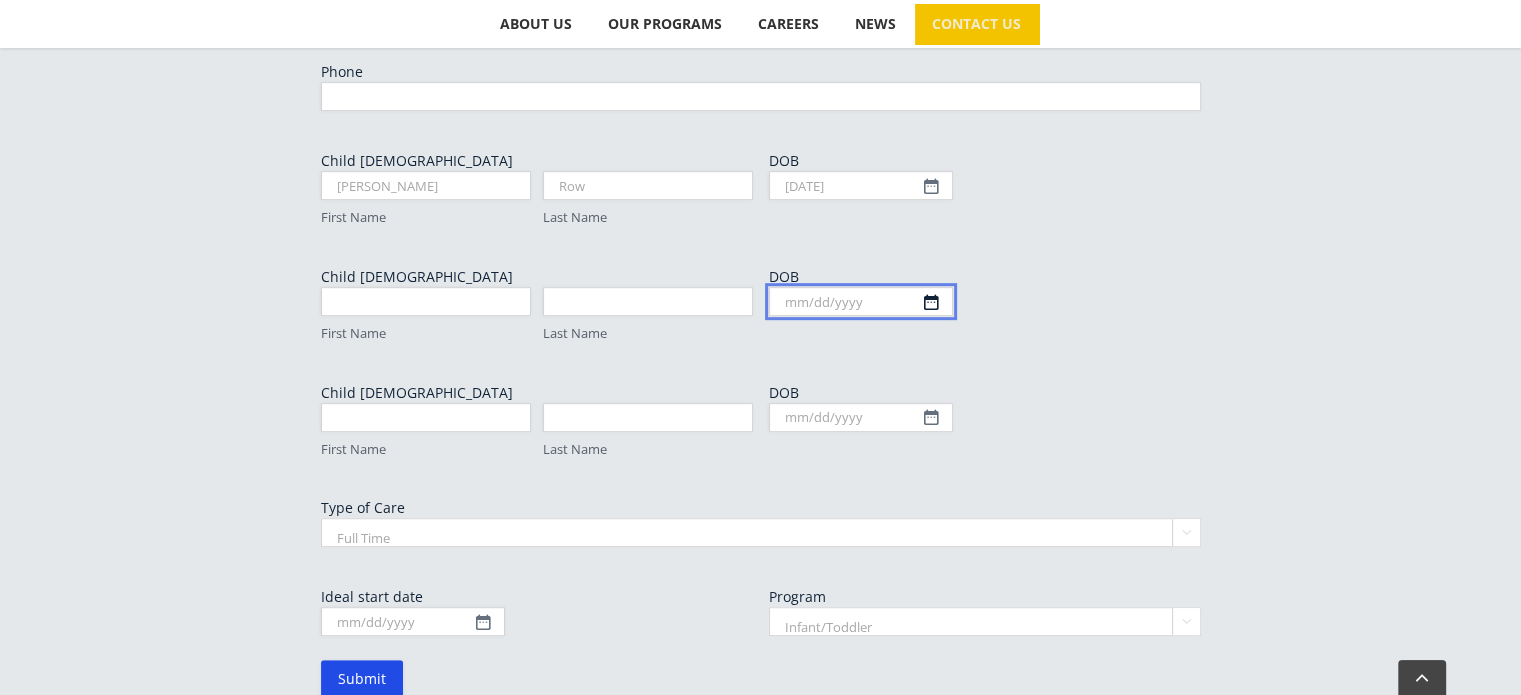 click on "DOB" at bounding box center (861, 301) 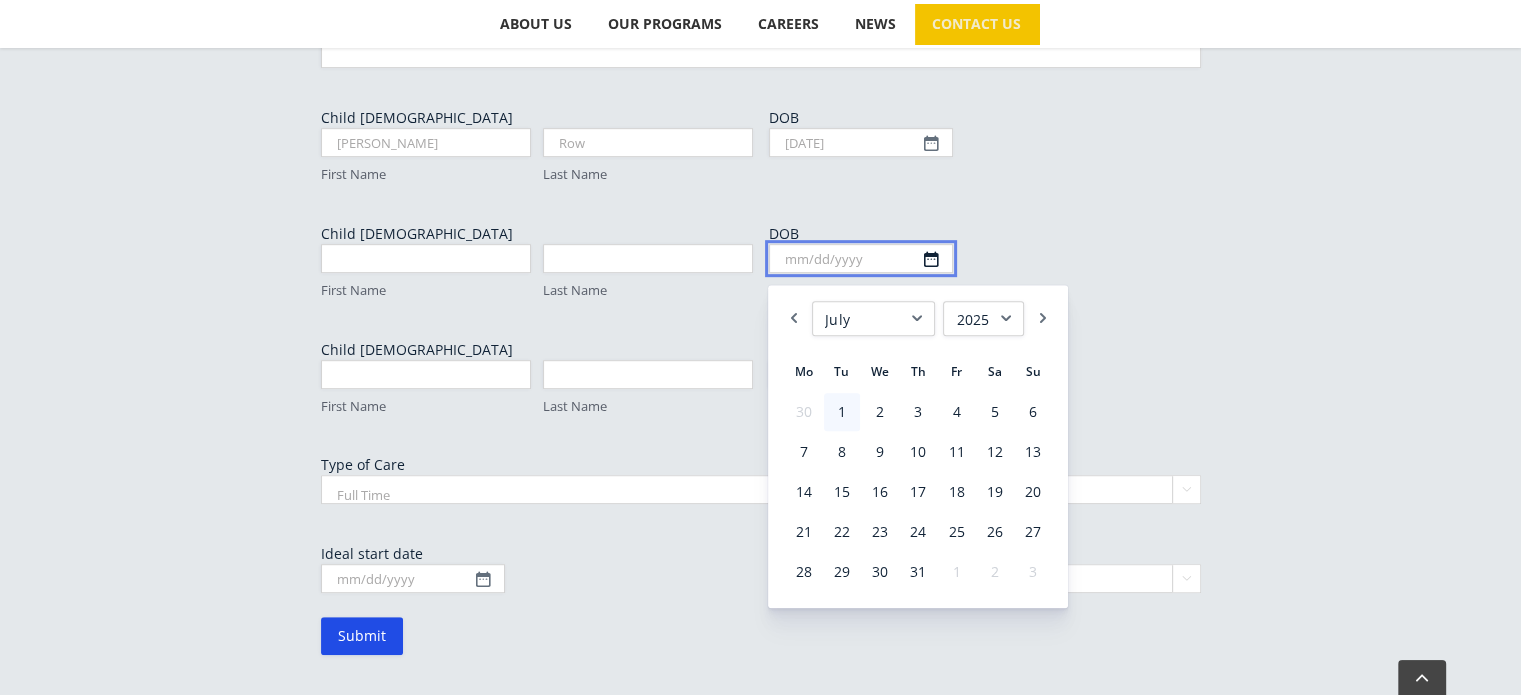 scroll, scrollTop: 1019, scrollLeft: 0, axis: vertical 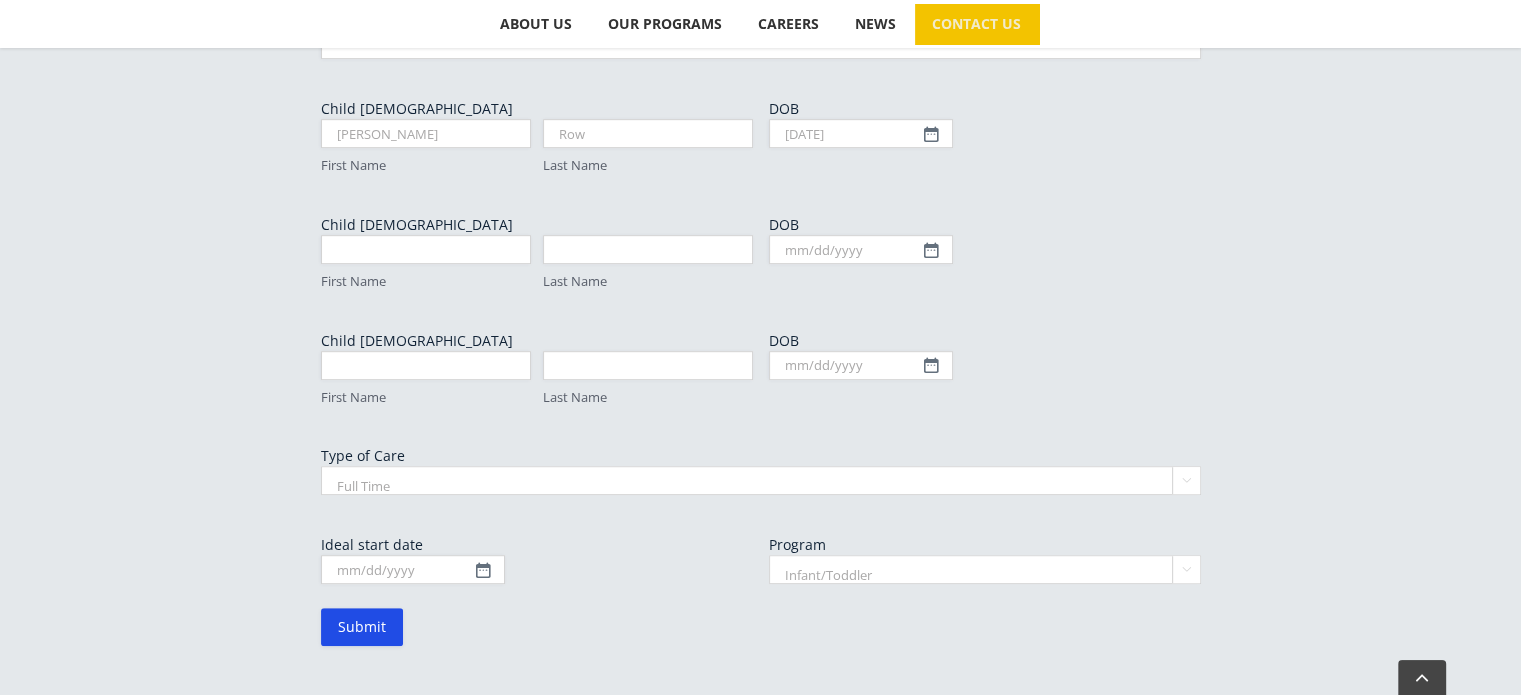 click on "Parent/Guardian Name (Required)
Erin
First
Sunell
Last
Email (Required)
erinsunell@gmail.com
Phone Child 1
Hudson
First Name
Row Last Name DOB DOB 1" at bounding box center [761, 195] 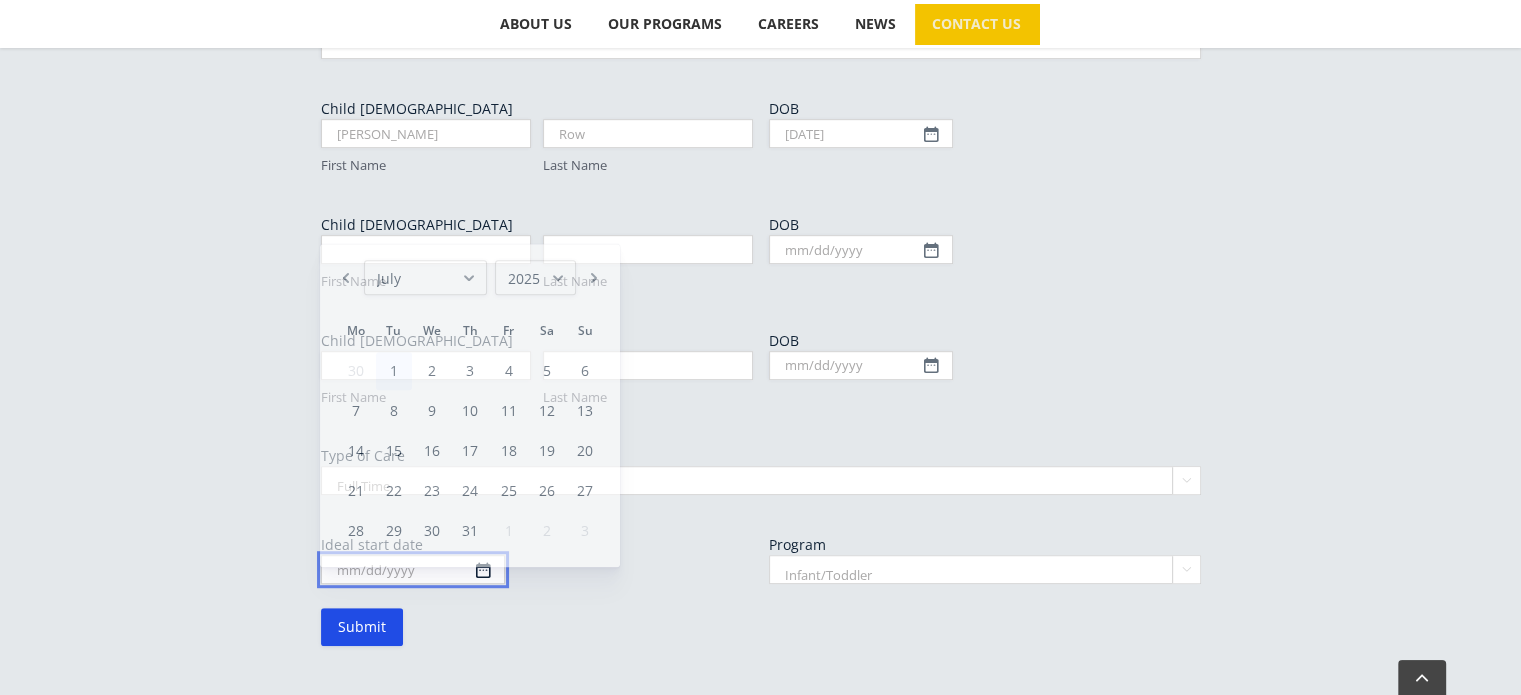 click on "Ideal start date" at bounding box center [413, 569] 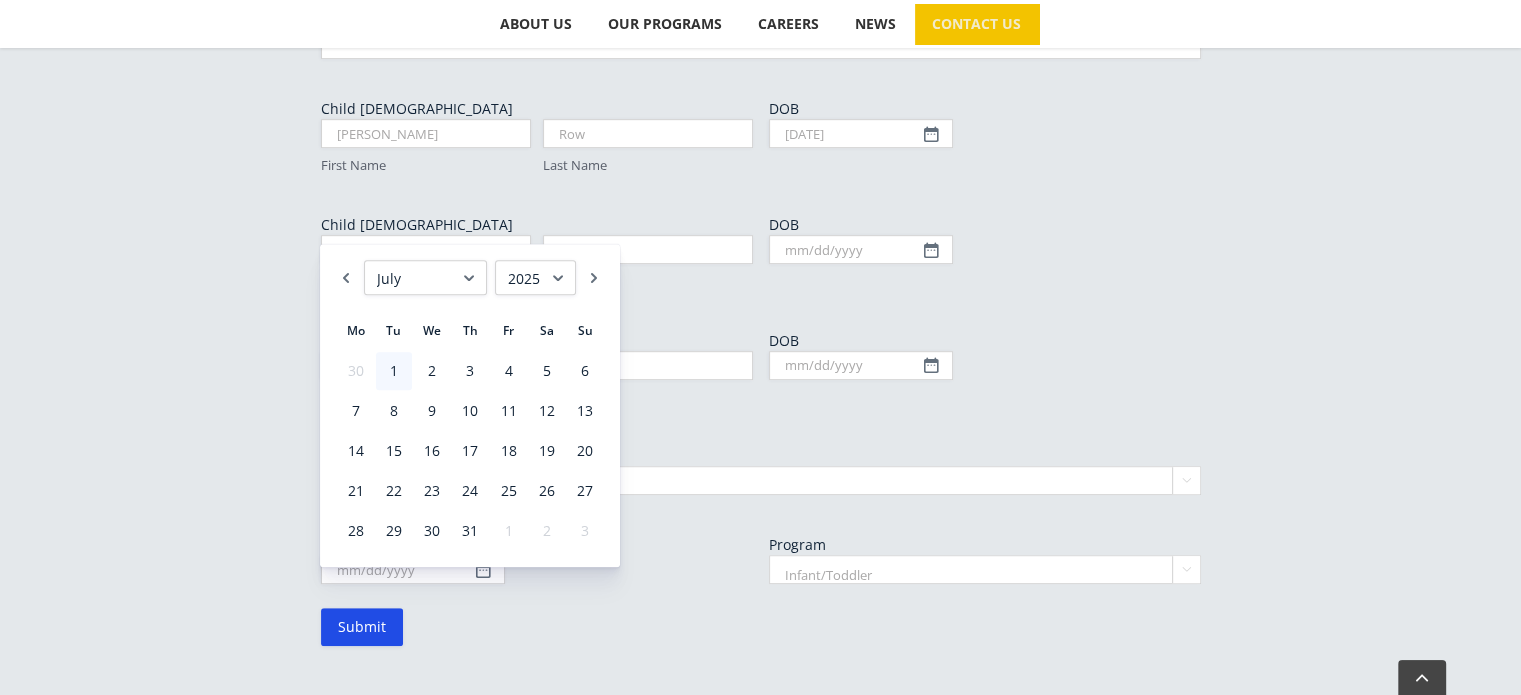 click on "January February March April May June July August September October November December" at bounding box center [425, 277] 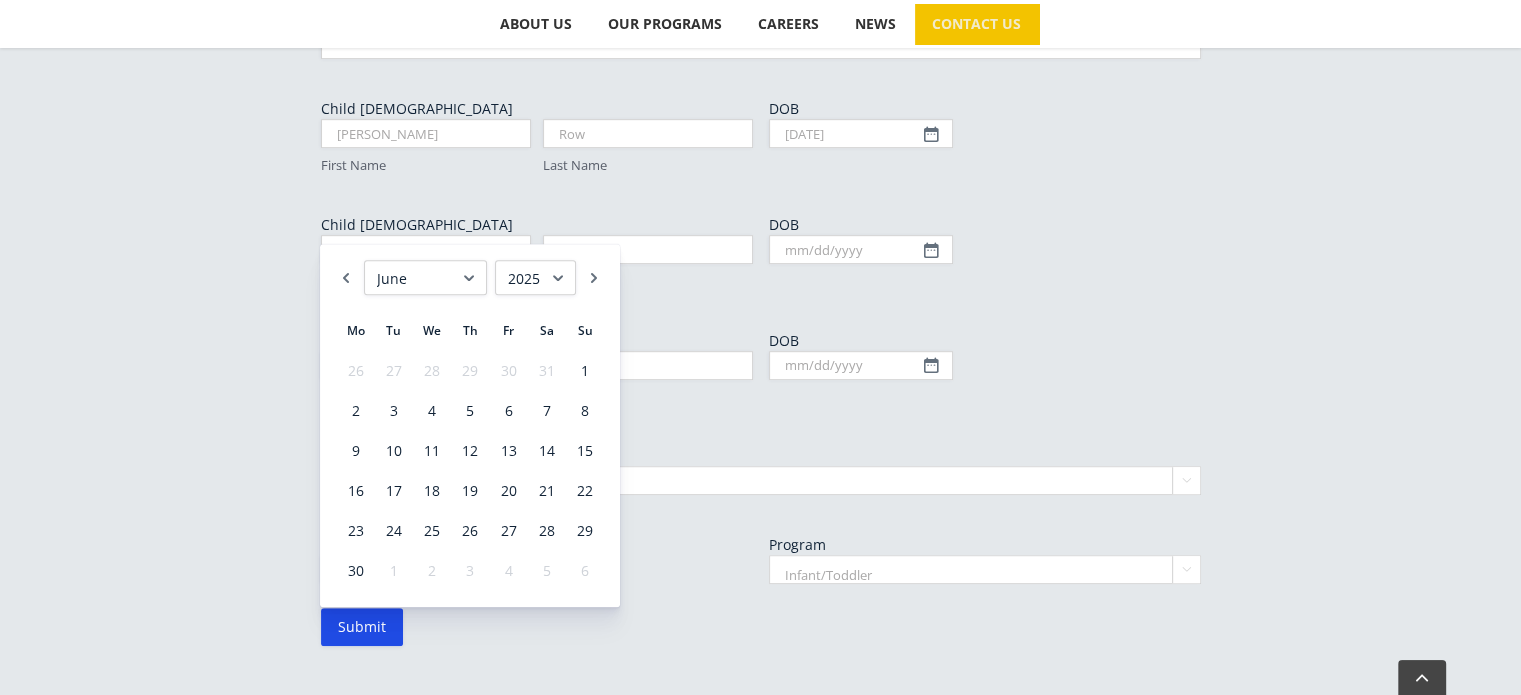 click on "1925 1926 1927 1928 1929 1930 1931 1932 1933 1934 1935 1936 1937 1938 1939 1940 1941 1942 1943 1944 1945 1946 1947 1948 1949 1950 1951 1952 1953 1954 1955 1956 1957 1958 1959 1960 1961 1962 1963 1964 1965 1966 1967 1968 1969 1970 1971 1972 1973 1974 1975 1976 1977 1978 1979 1980 1981 1982 1983 1984 1985 1986 1987 1988 1989 1990 1991 1992 1993 1994 1995 1996 1997 1998 1999 2000 2001 2002 2003 2004 2005 2006 2007 2008 2009 2010 2011 2012 2013 2014 2015 2016 2017 2018 2019 2020 2021 2022 2023 2024 2025 2026 2027 2028 2029 2030 2031 2032 2033 2034 2035 2036 2037 2038 2039 2040 2041 2042 2043 2044 2045" at bounding box center [535, 277] 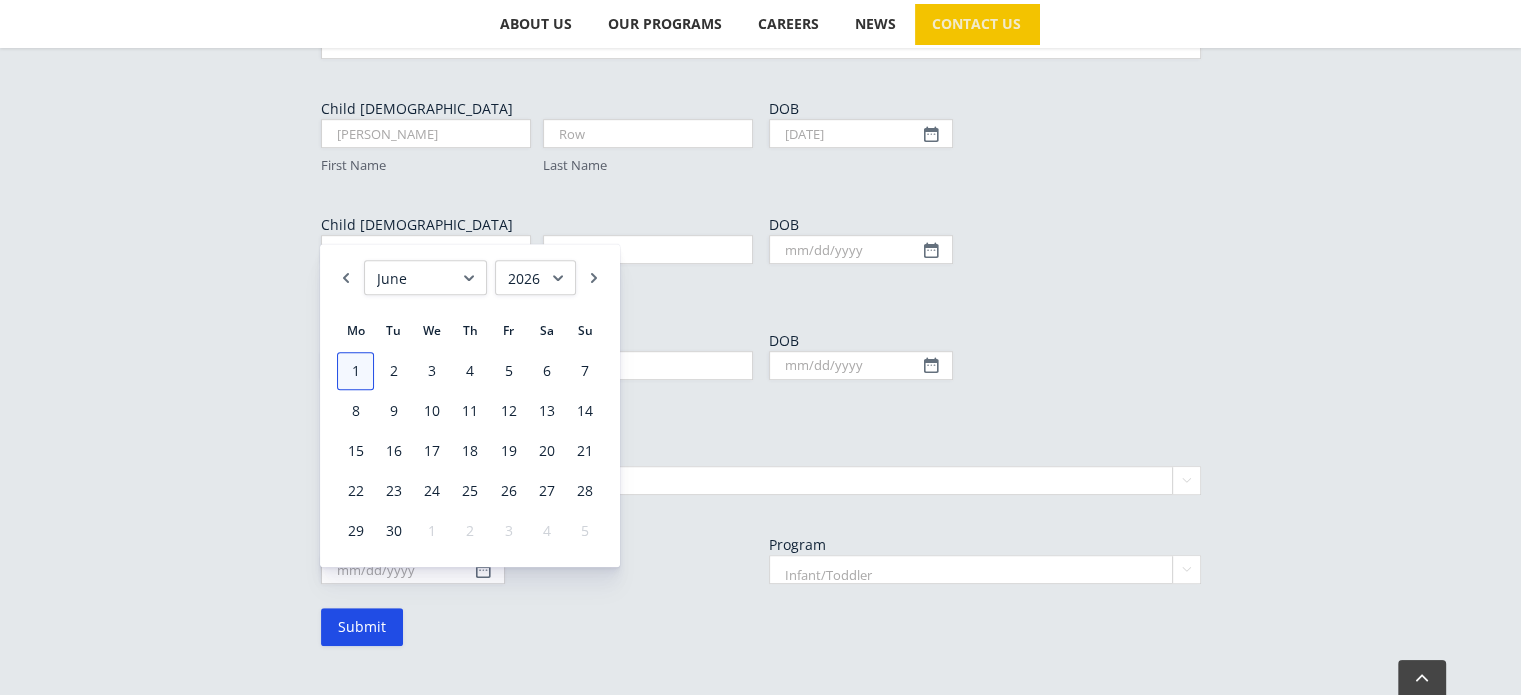 click on "1" at bounding box center [355, 371] 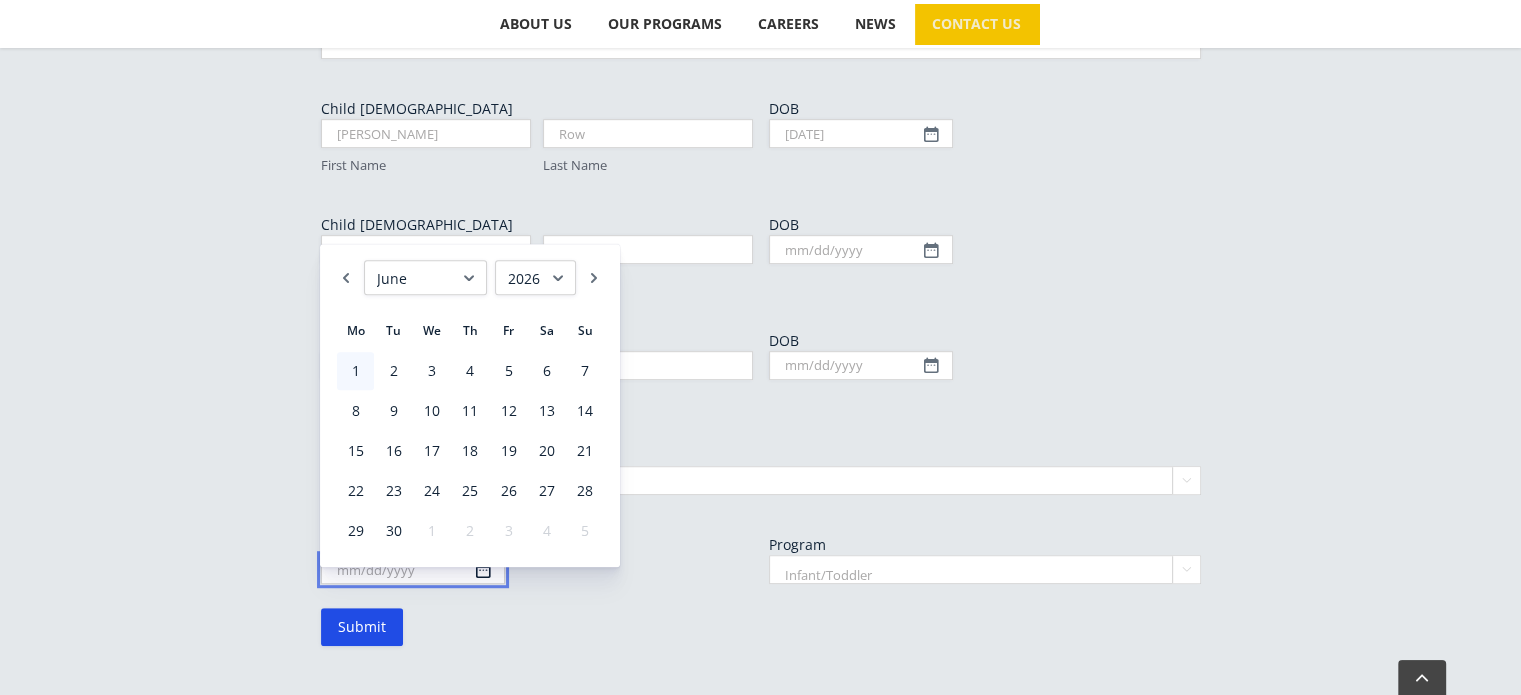 type on "06/01/2026" 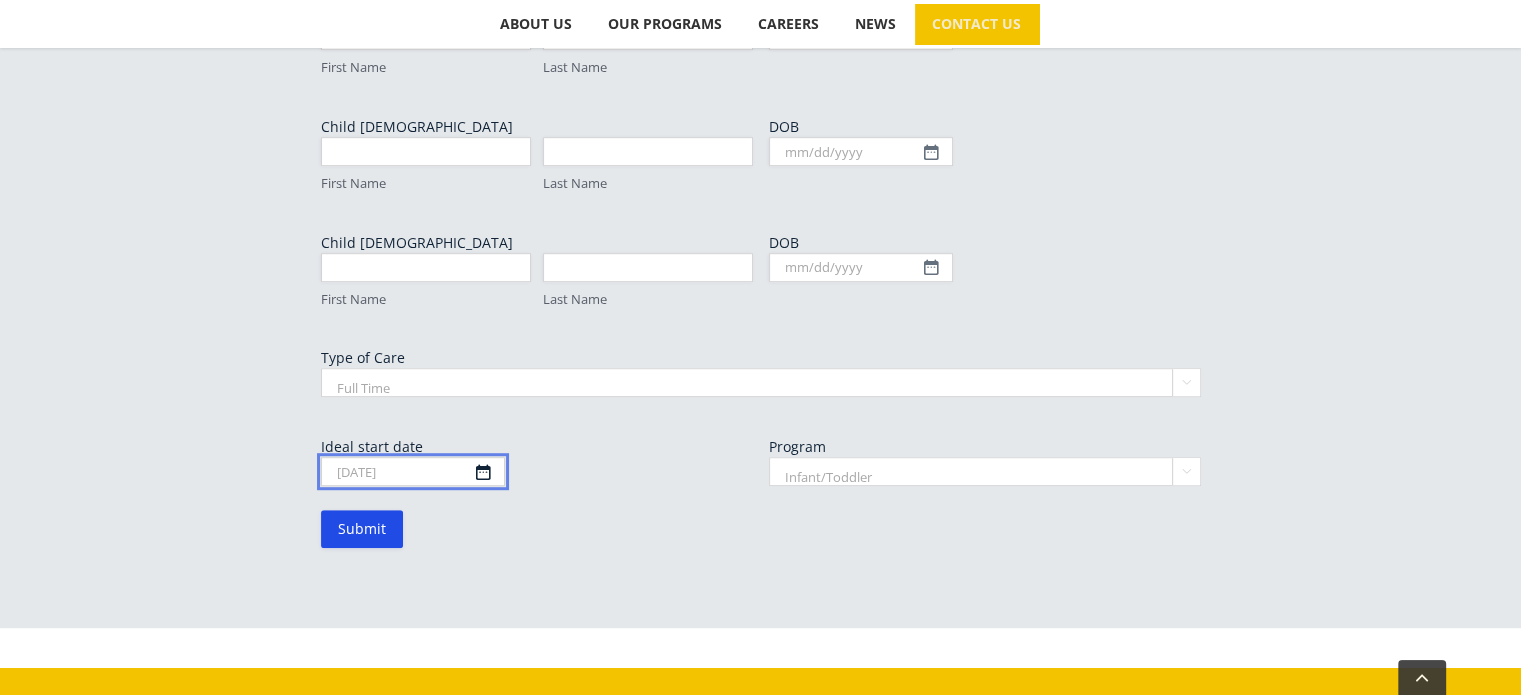 scroll, scrollTop: 1123, scrollLeft: 0, axis: vertical 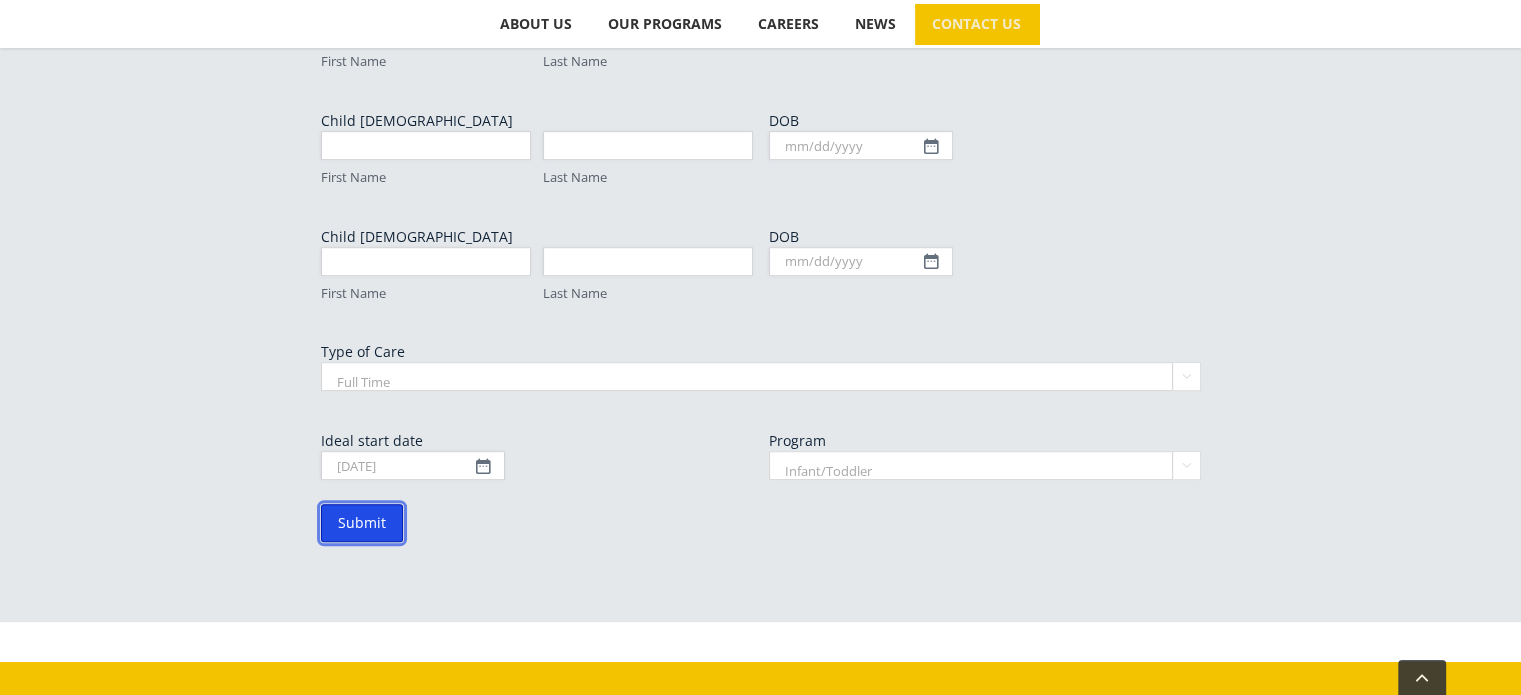 click on "Submit" at bounding box center (362, 523) 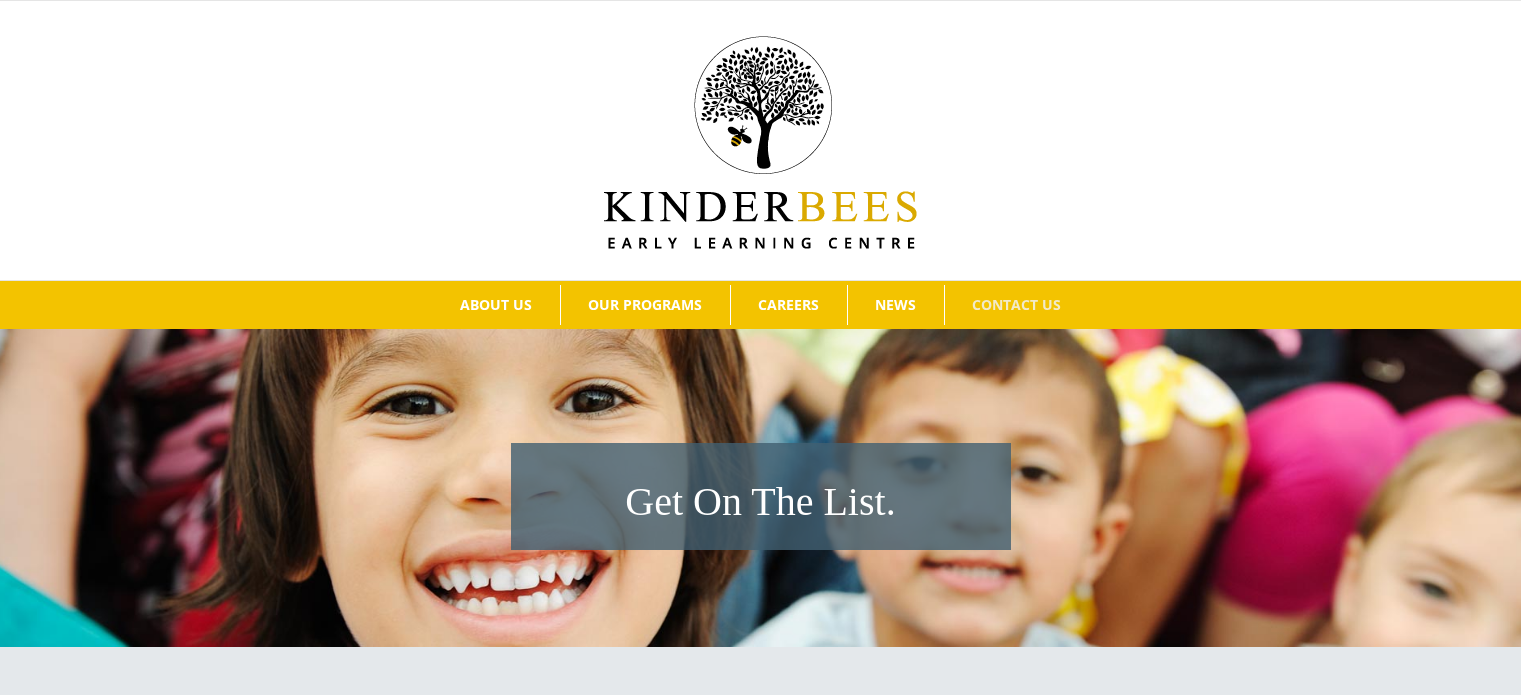 scroll, scrollTop: 0, scrollLeft: 0, axis: both 